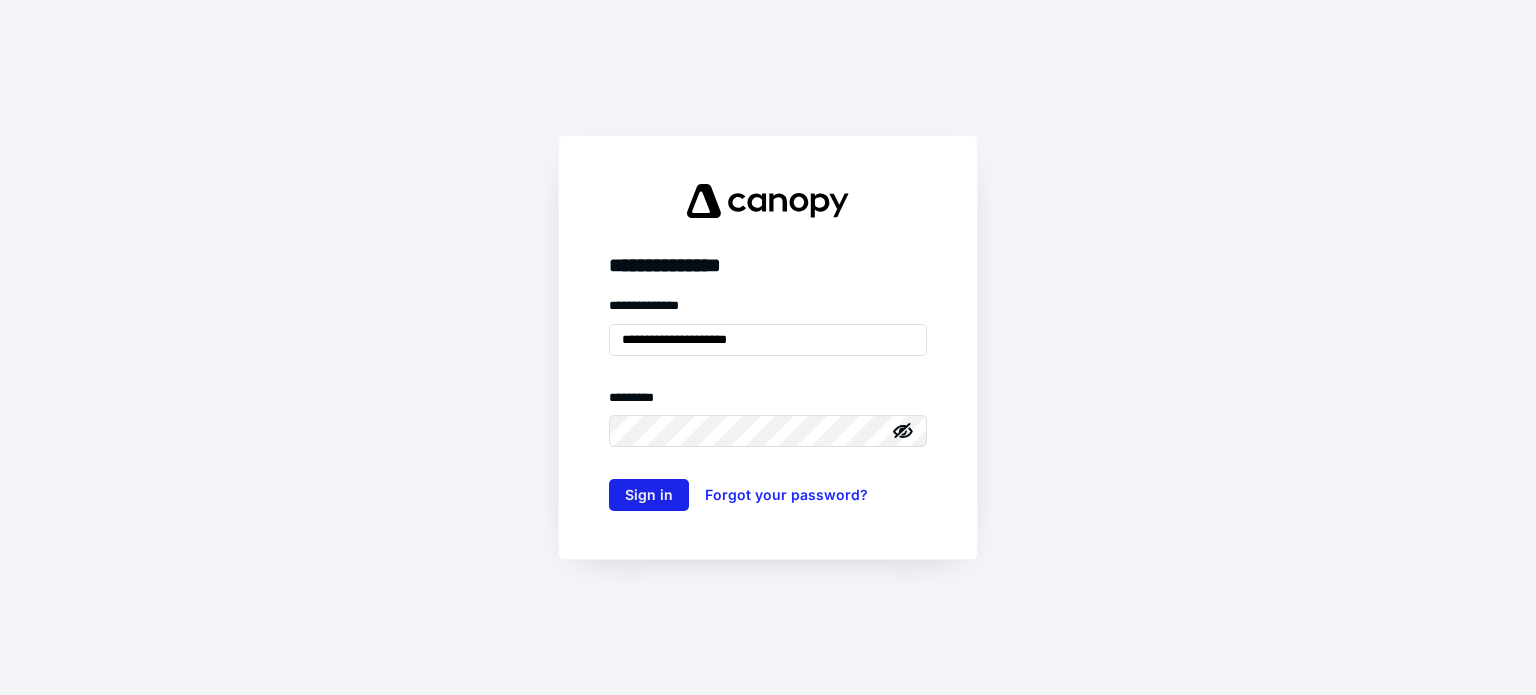 scroll, scrollTop: 0, scrollLeft: 0, axis: both 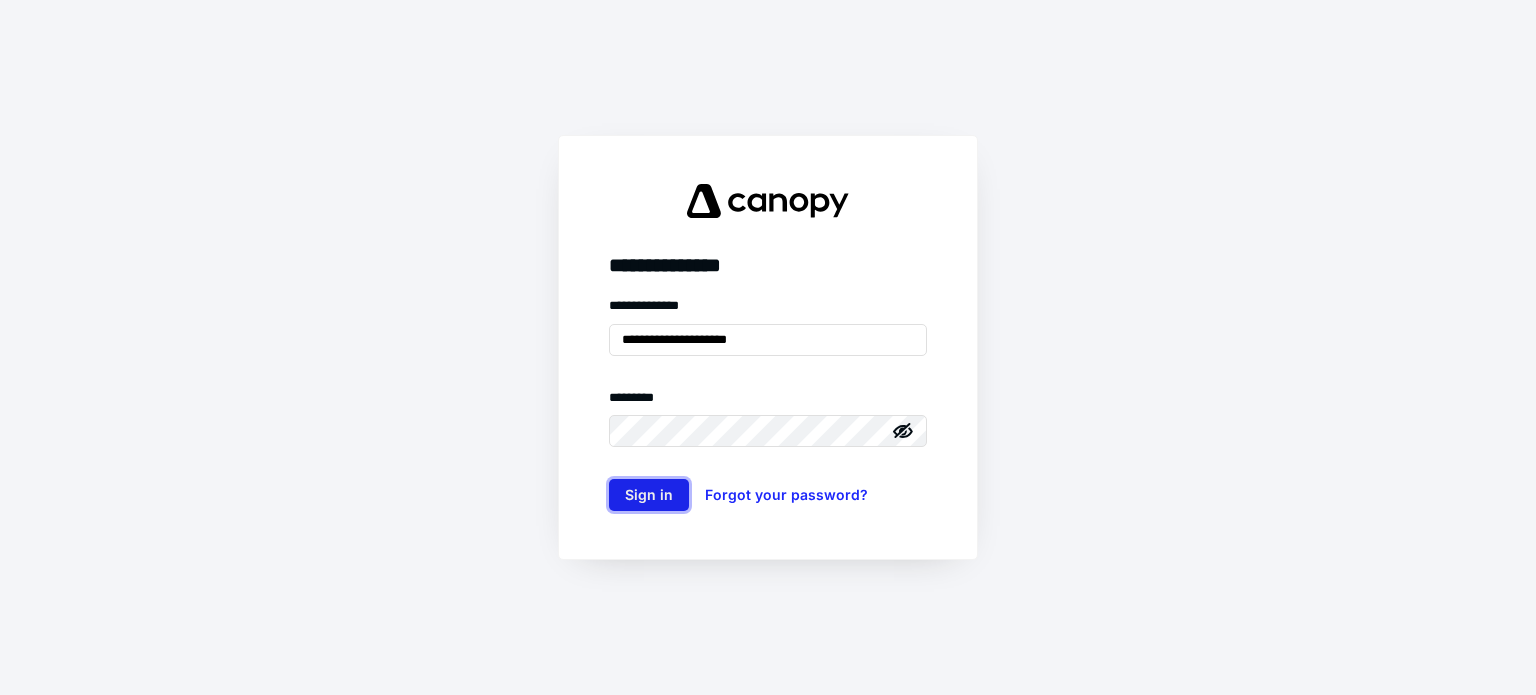 click on "Sign in" at bounding box center (649, 495) 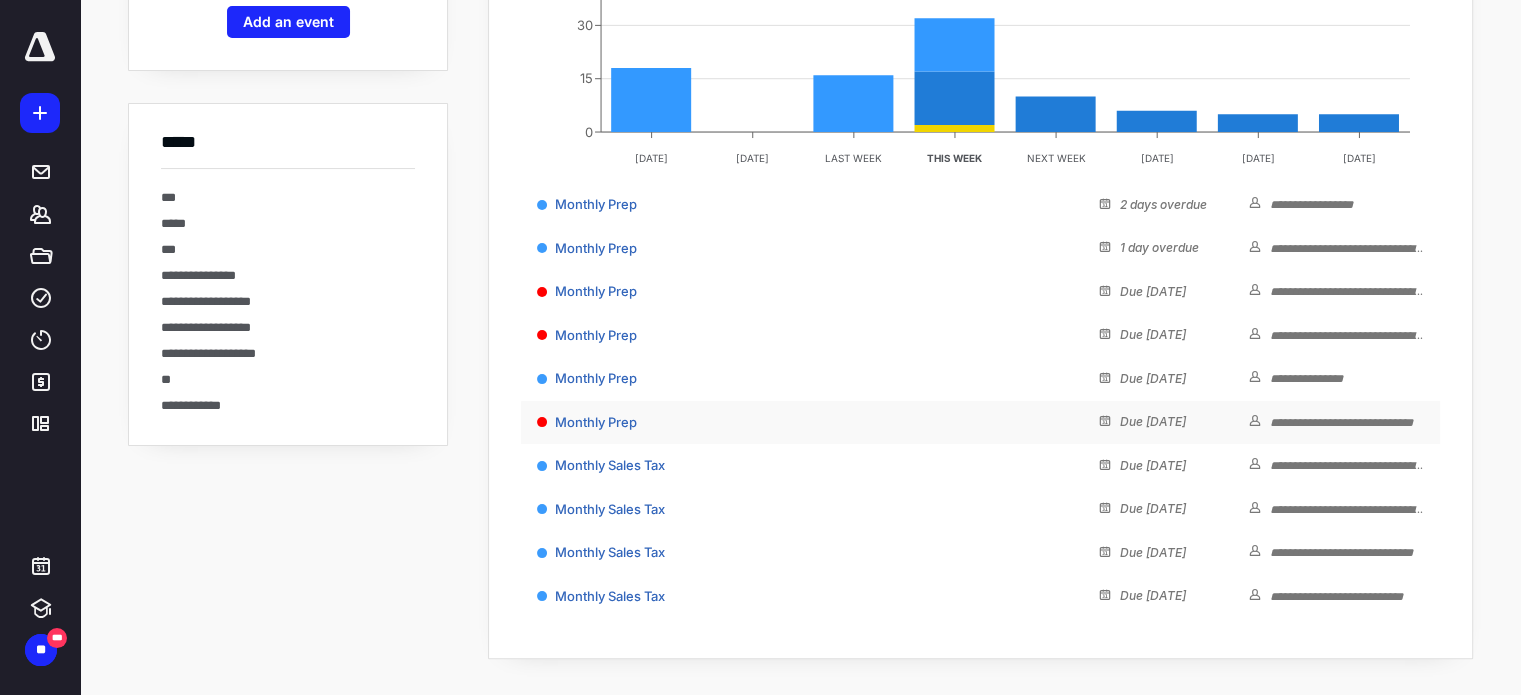 scroll, scrollTop: 311, scrollLeft: 0, axis: vertical 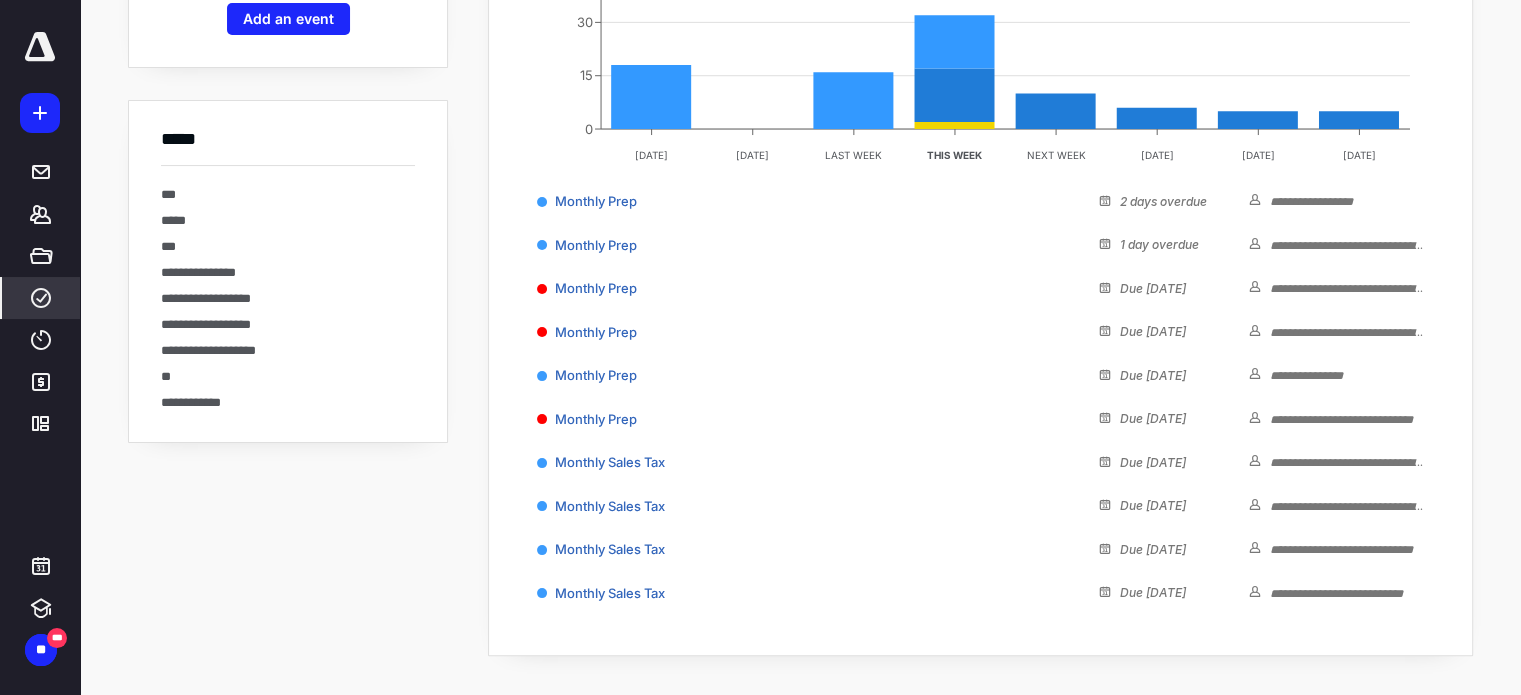 click 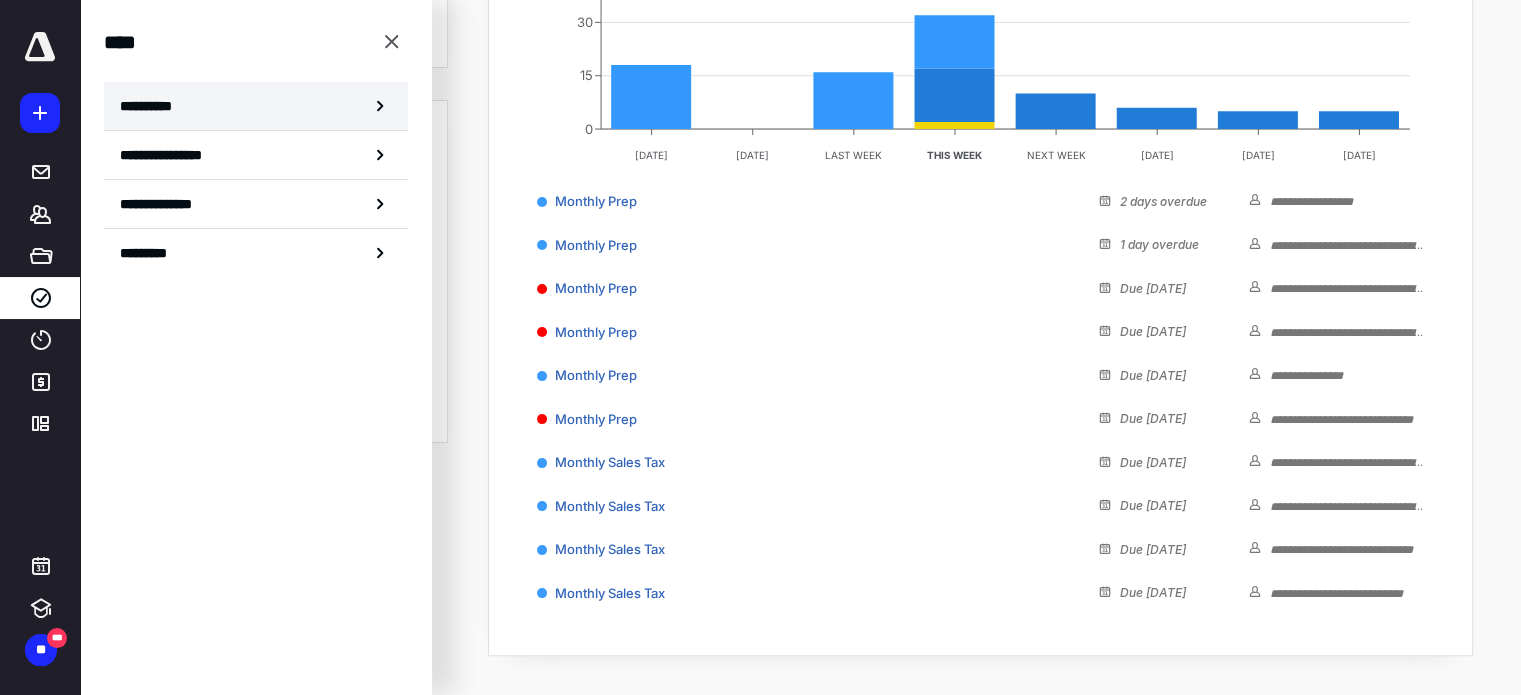 click on "**********" at bounding box center (256, 106) 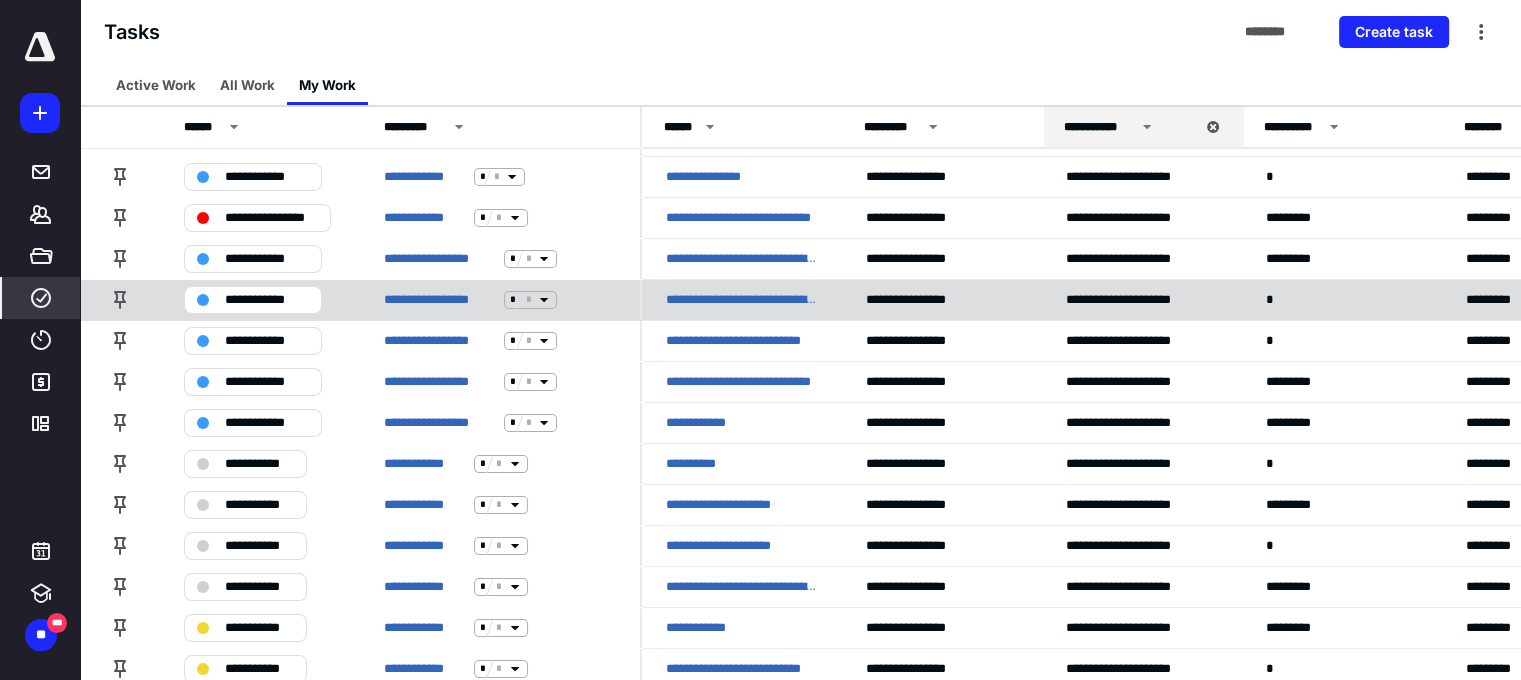 scroll, scrollTop: 300, scrollLeft: 0, axis: vertical 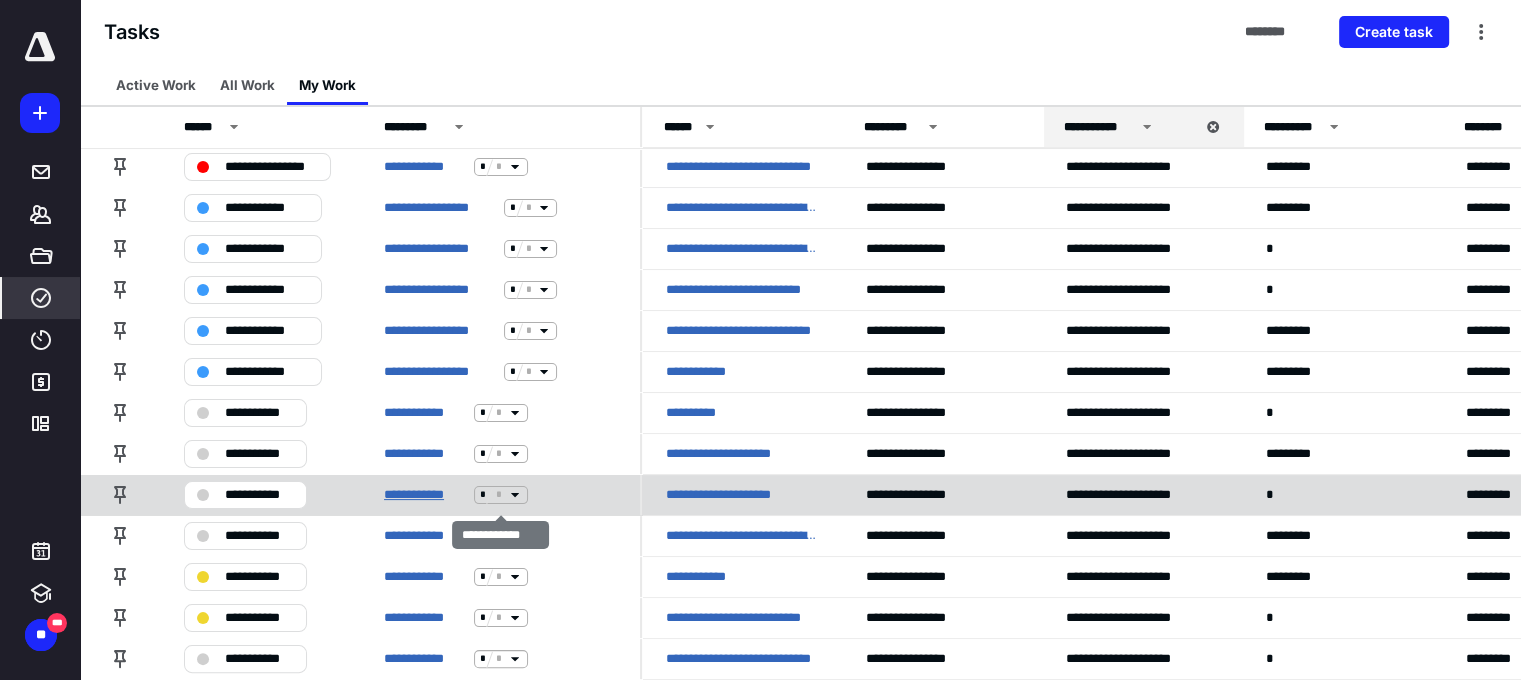click on "**********" at bounding box center [425, 495] 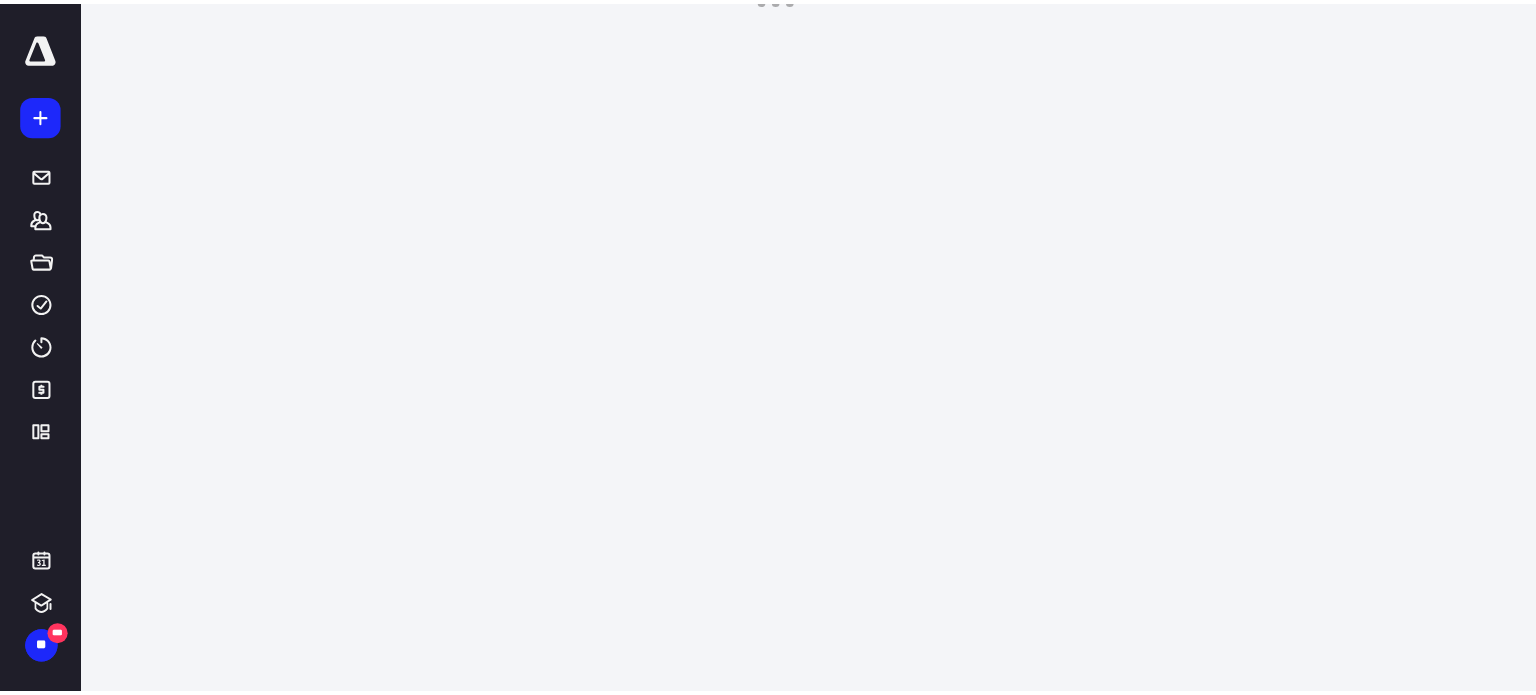 scroll, scrollTop: 0, scrollLeft: 0, axis: both 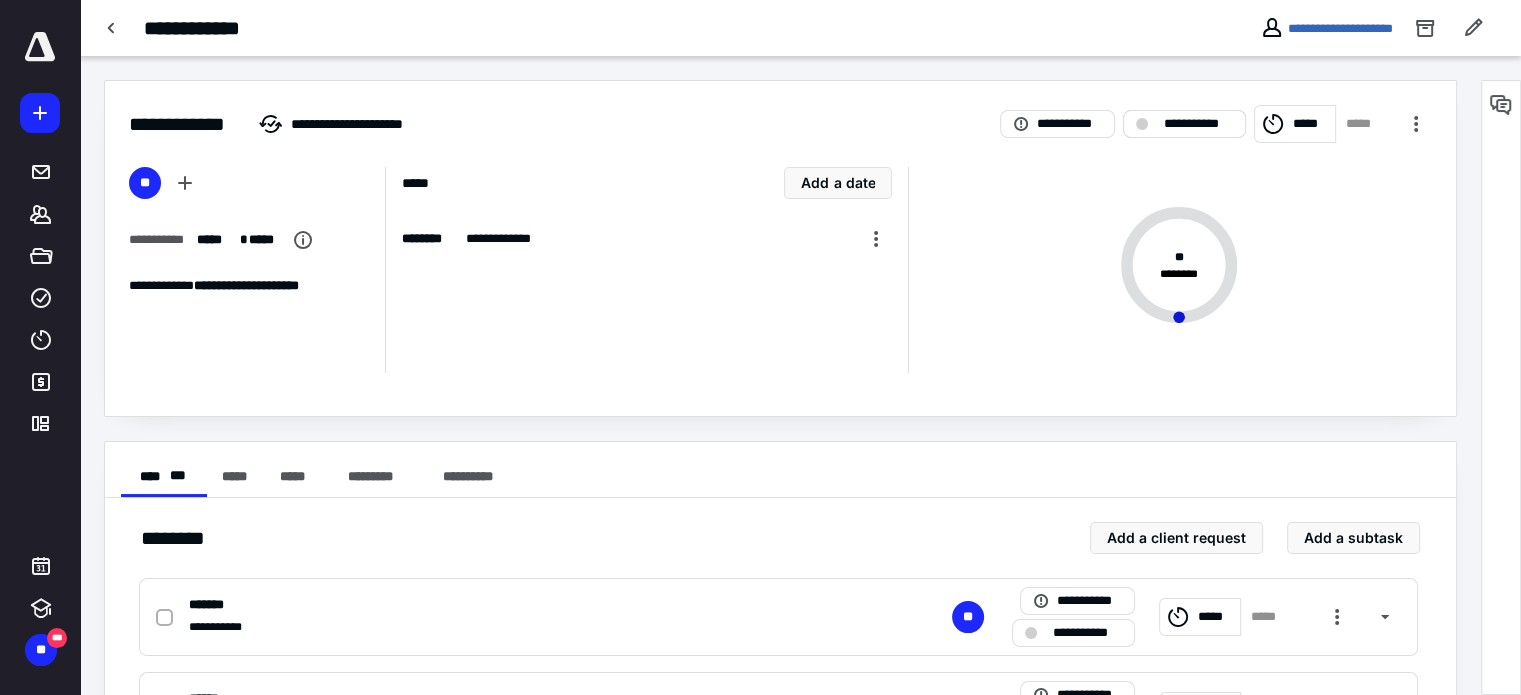 click on "**********" at bounding box center [1198, 124] 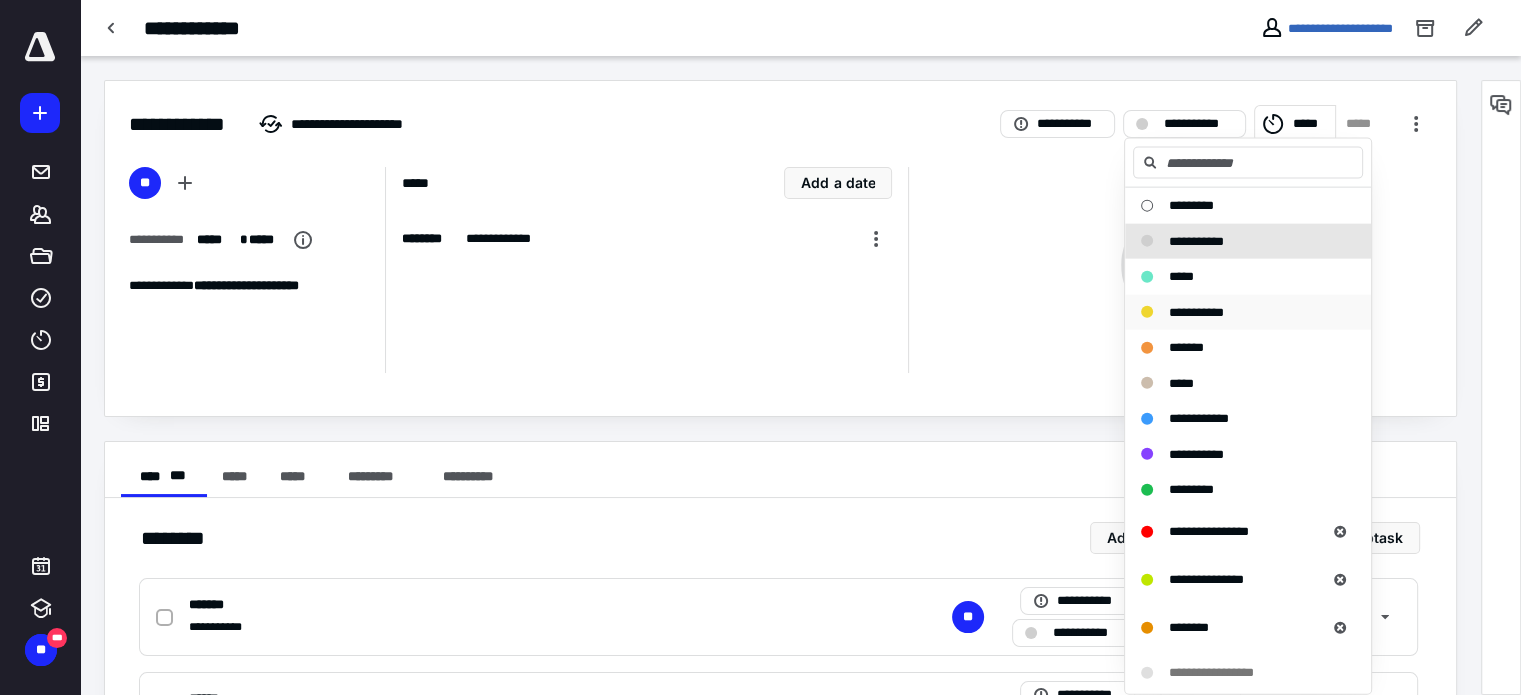 click on "**********" at bounding box center [1196, 311] 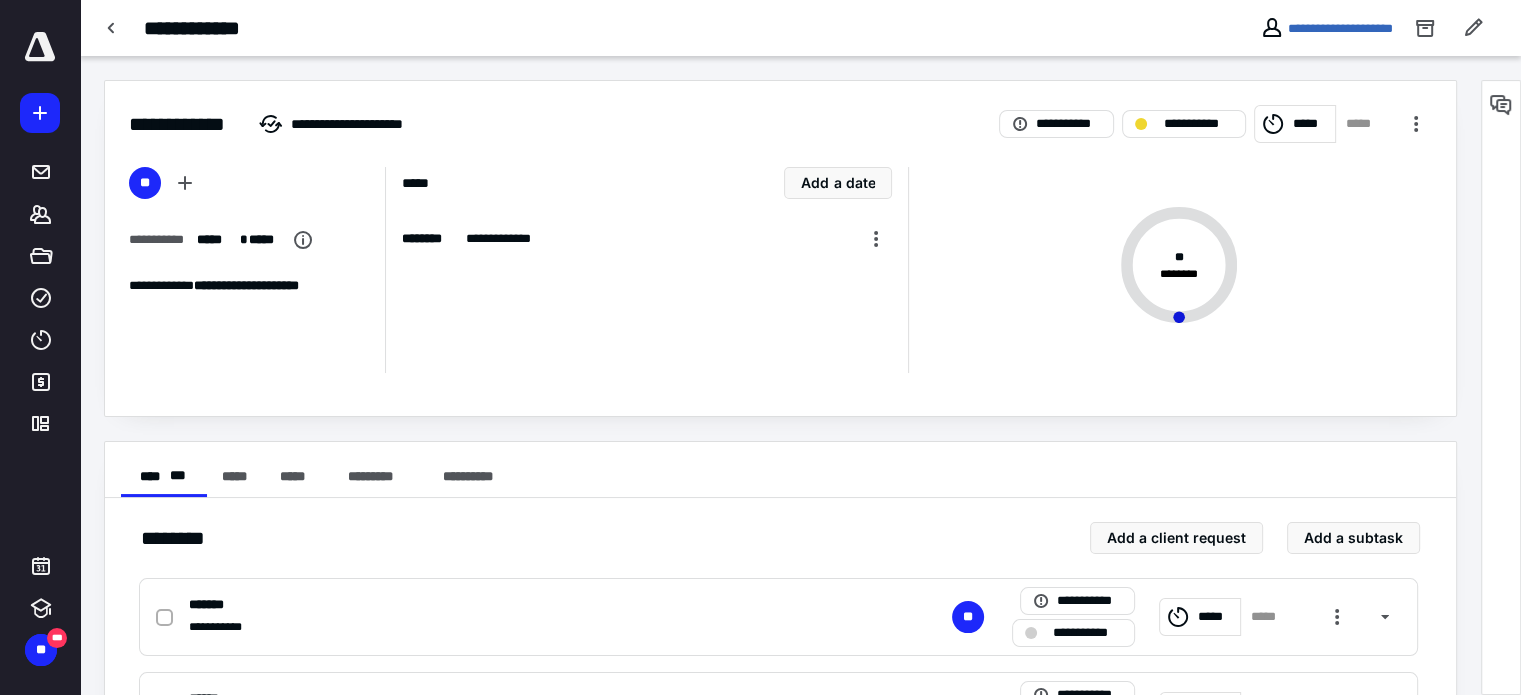 click on "*****" at bounding box center [1311, 124] 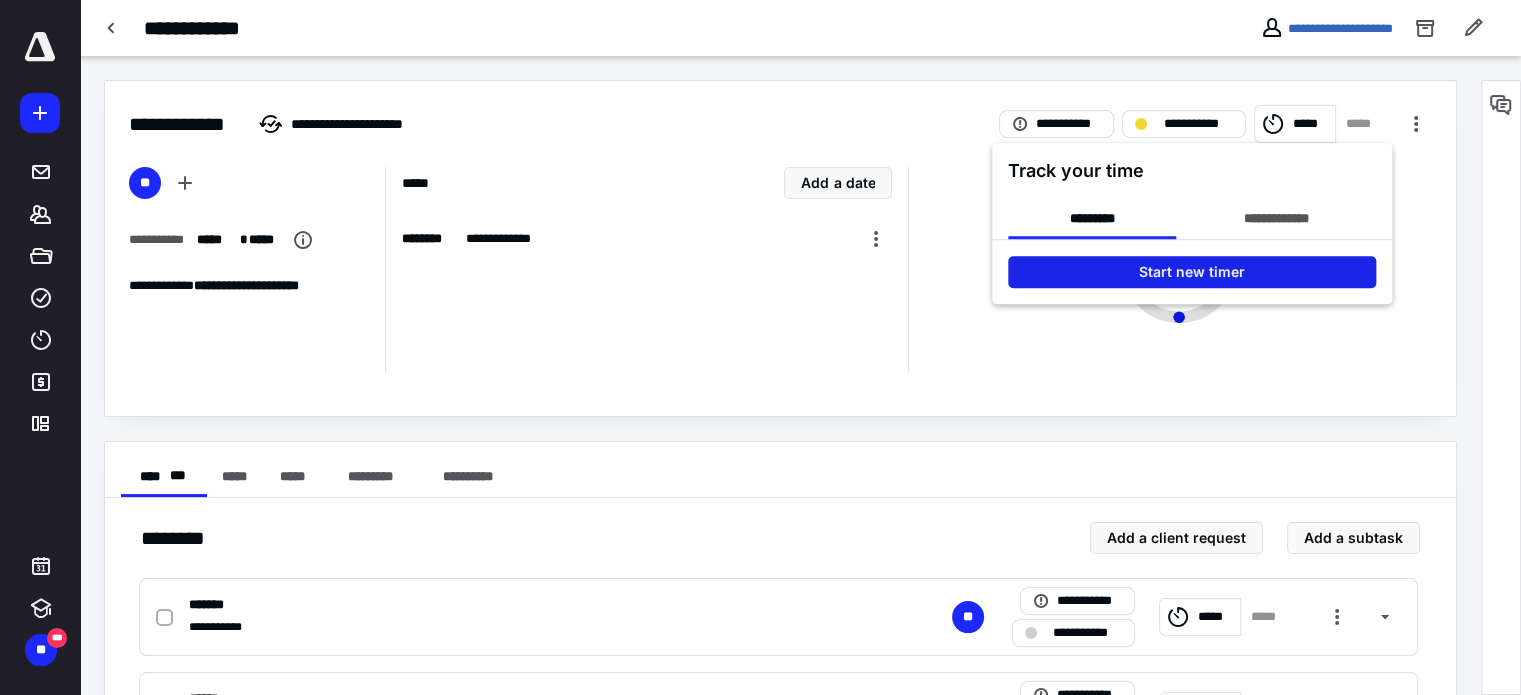 click on "Start new timer" at bounding box center [1192, 272] 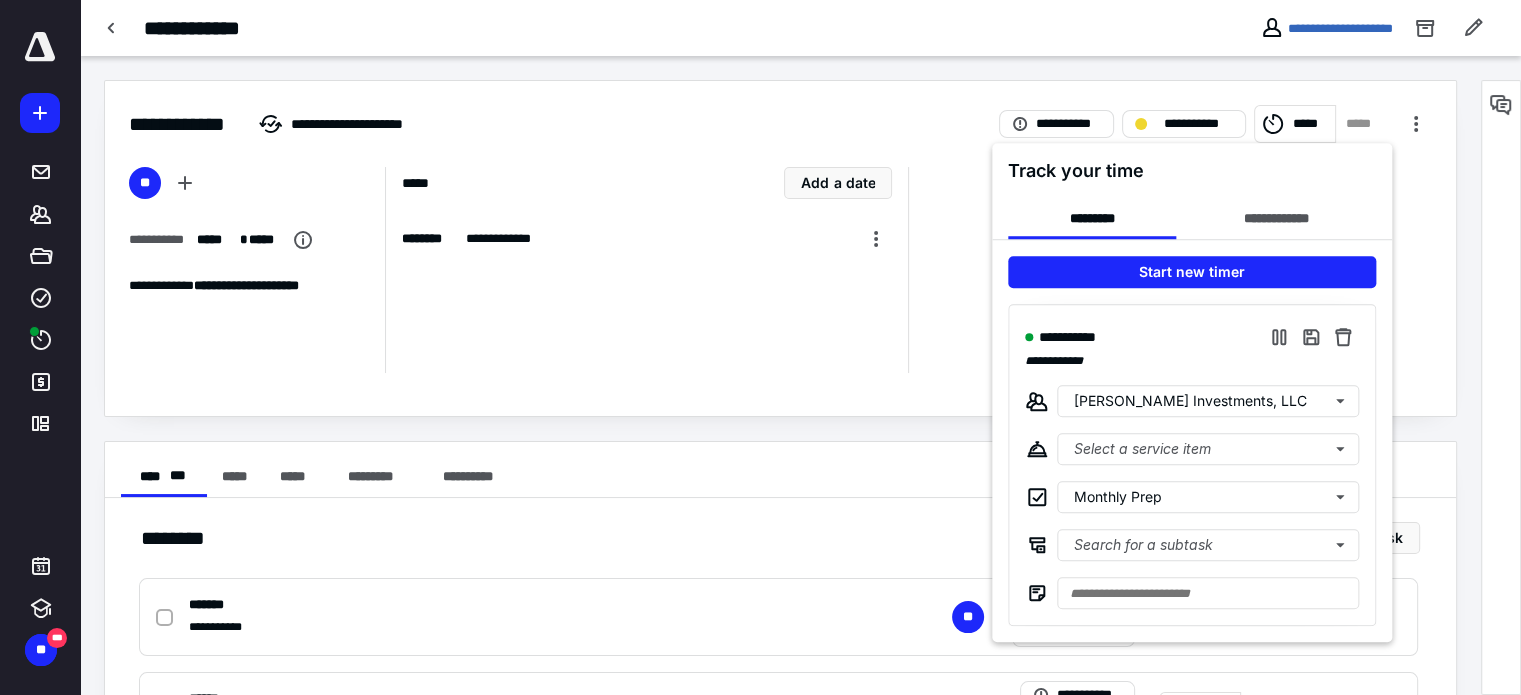 click at bounding box center [760, 347] 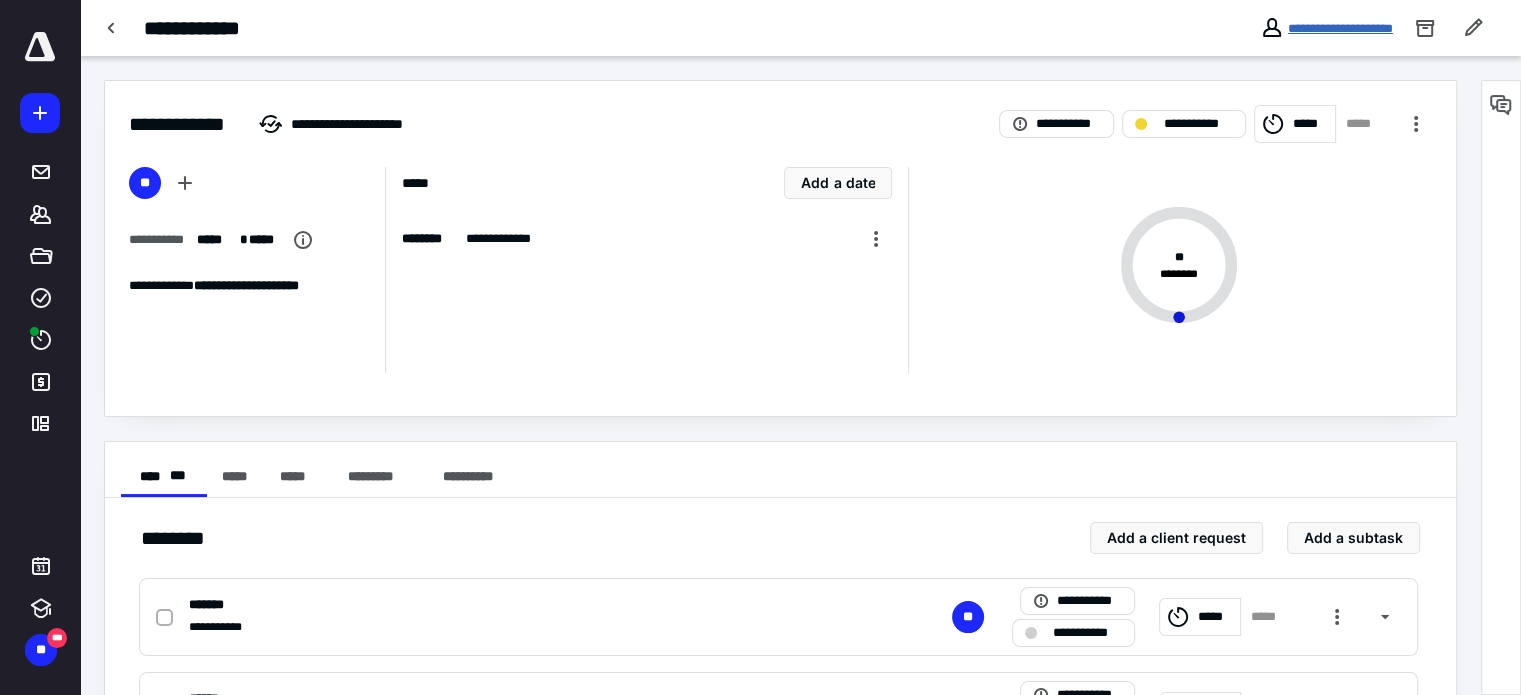 click on "**********" at bounding box center (1340, 28) 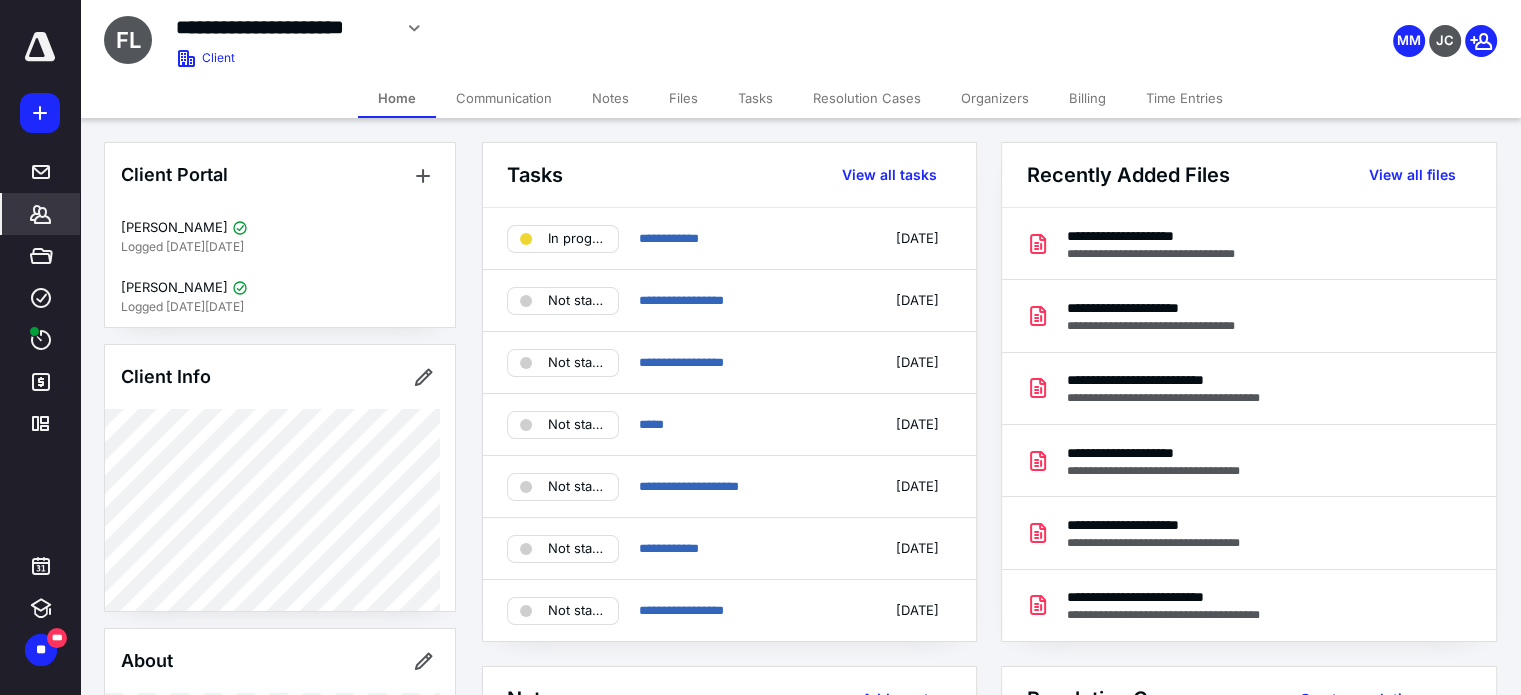 click on "Files" at bounding box center (683, 98) 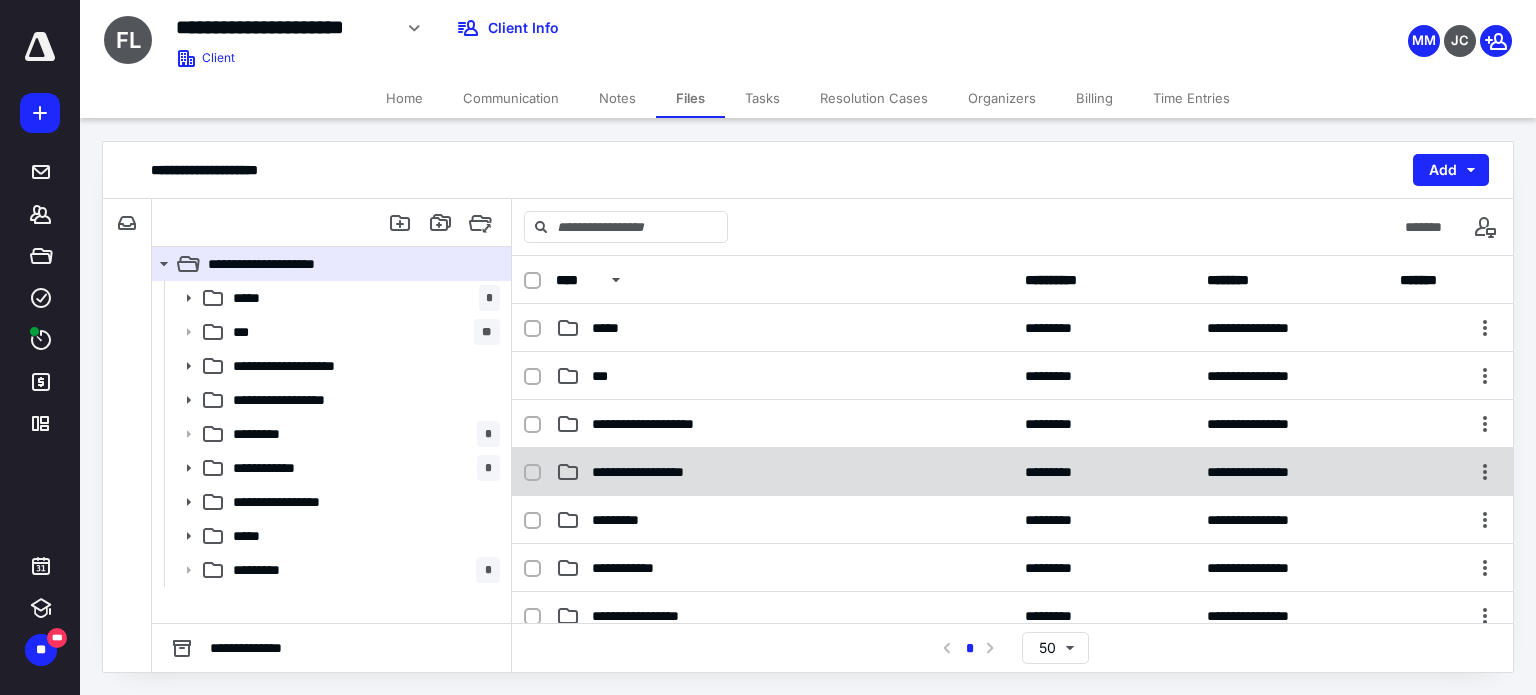 click on "**********" at bounding box center [784, 472] 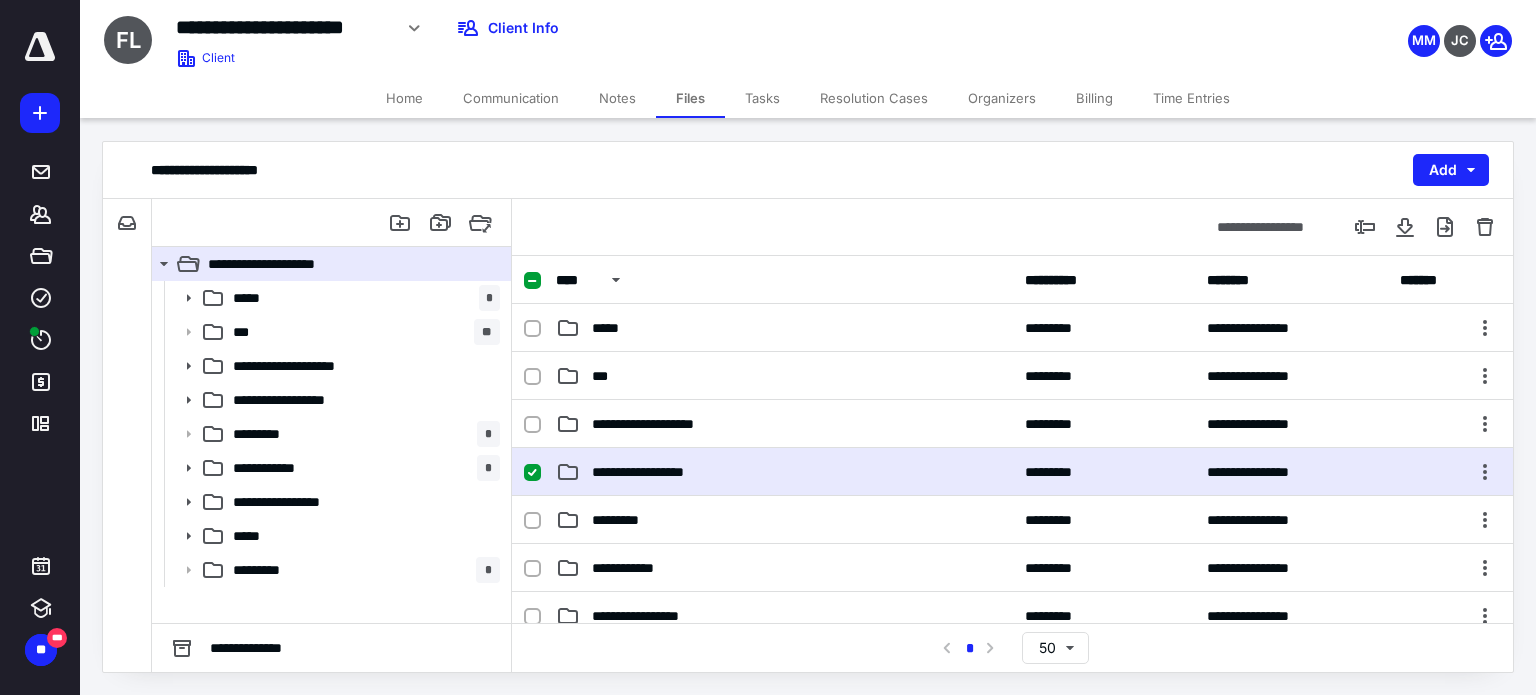 click on "**********" at bounding box center [784, 472] 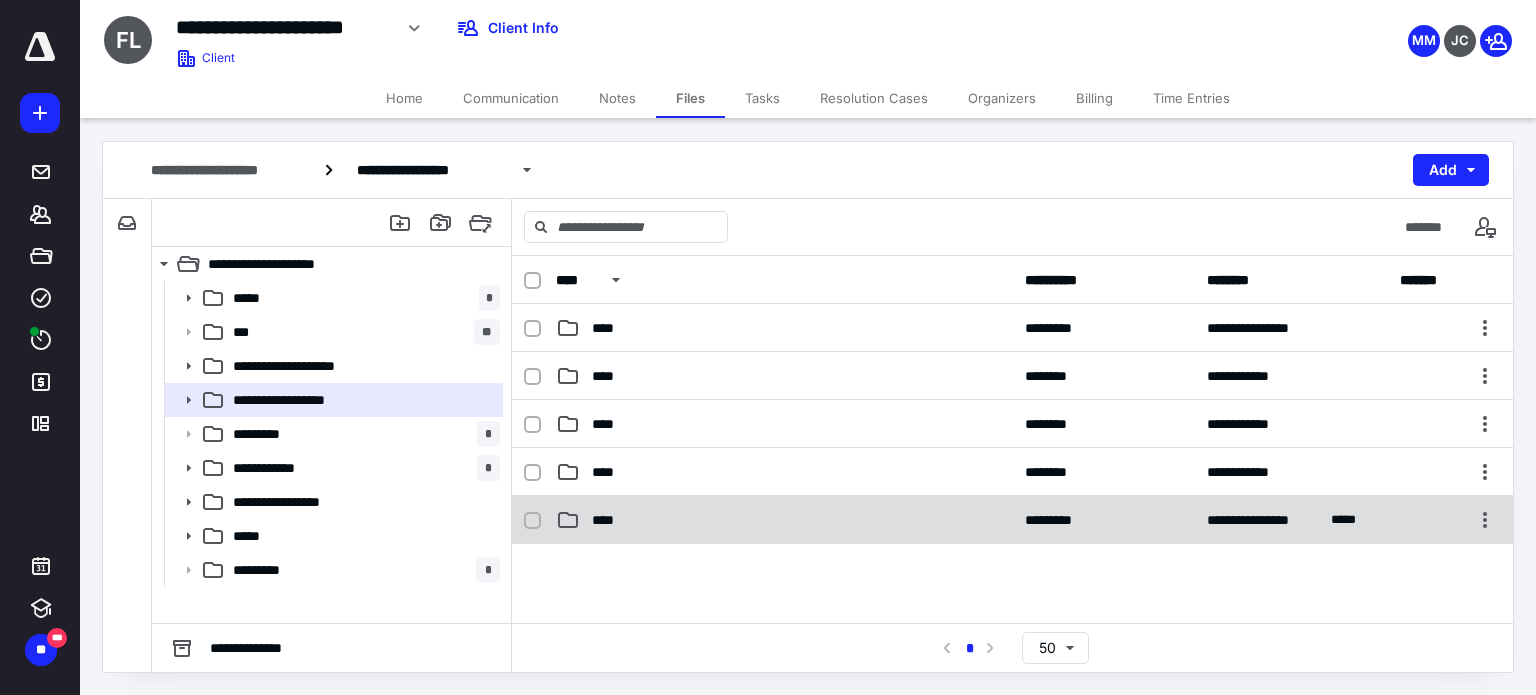 click on "****" at bounding box center [609, 520] 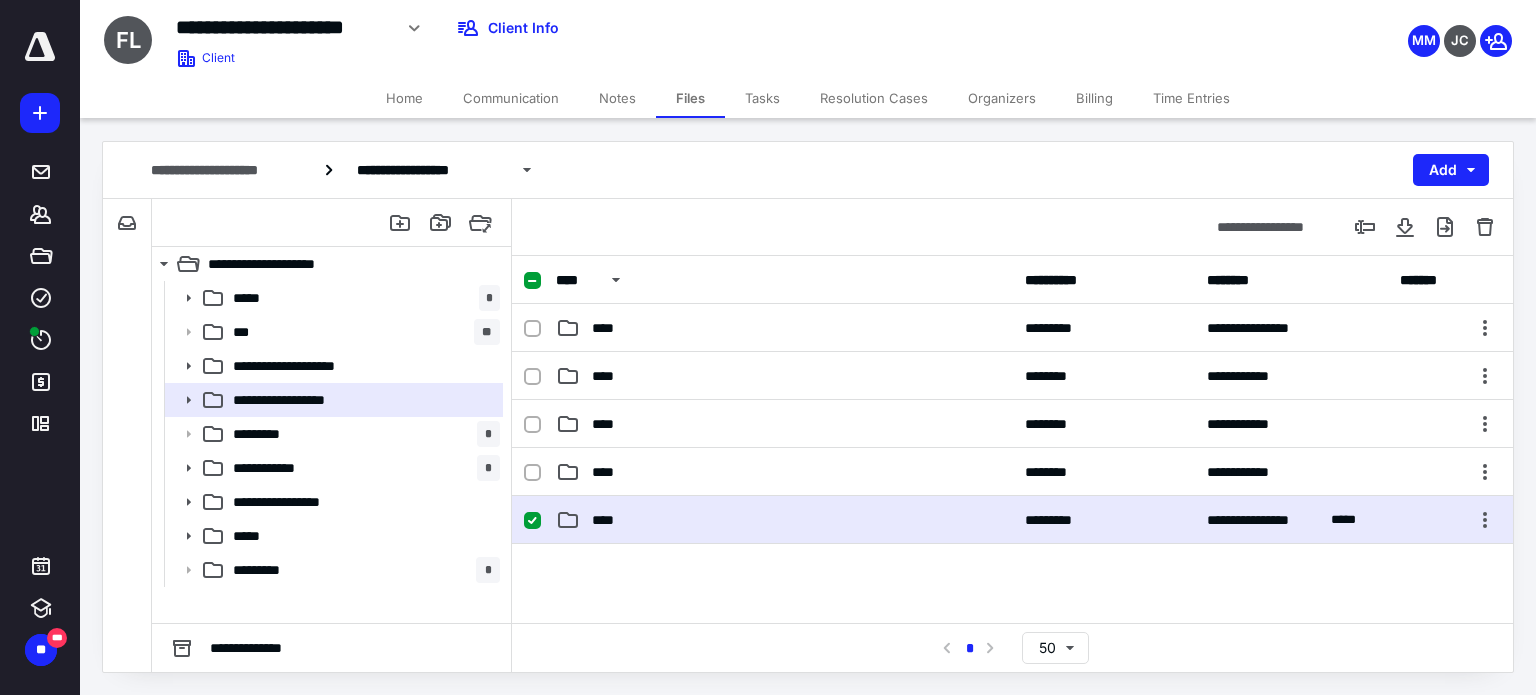 click on "****" at bounding box center [609, 520] 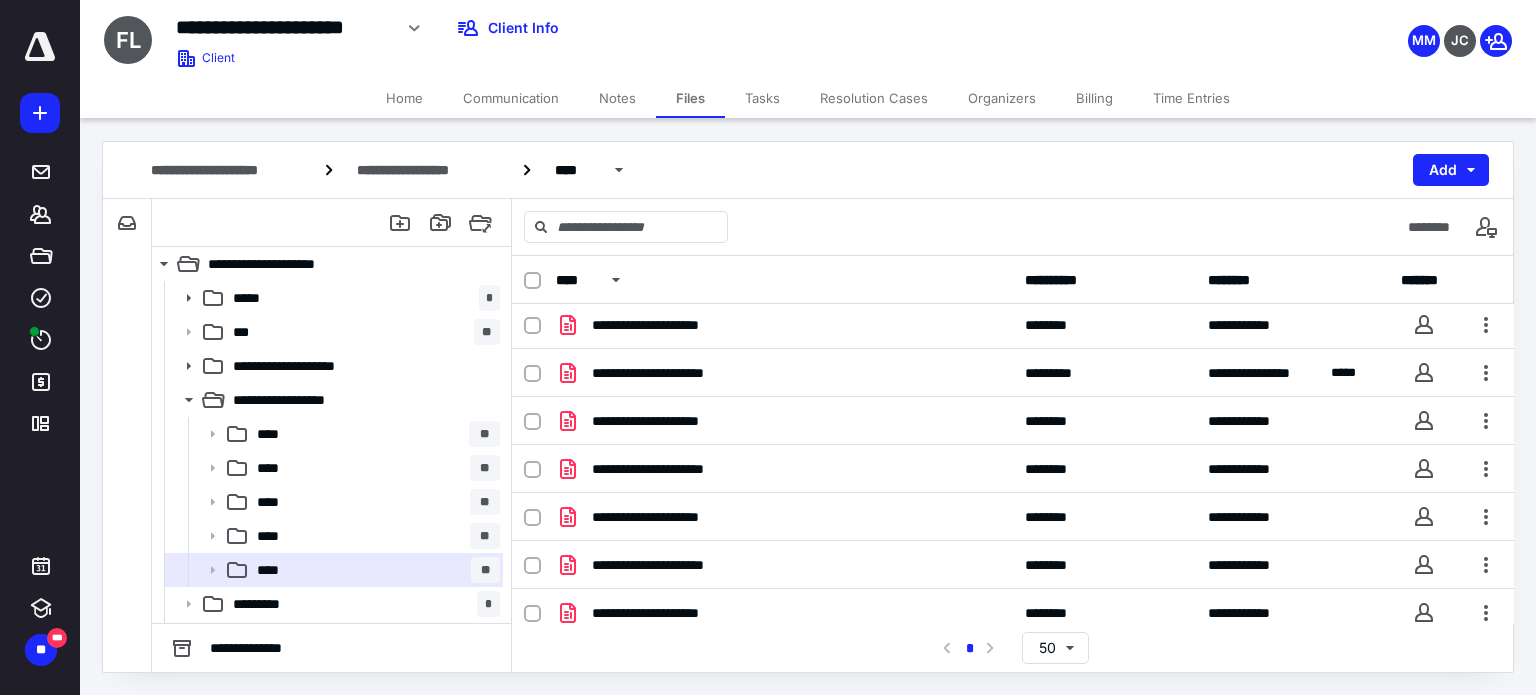 scroll, scrollTop: 301, scrollLeft: 0, axis: vertical 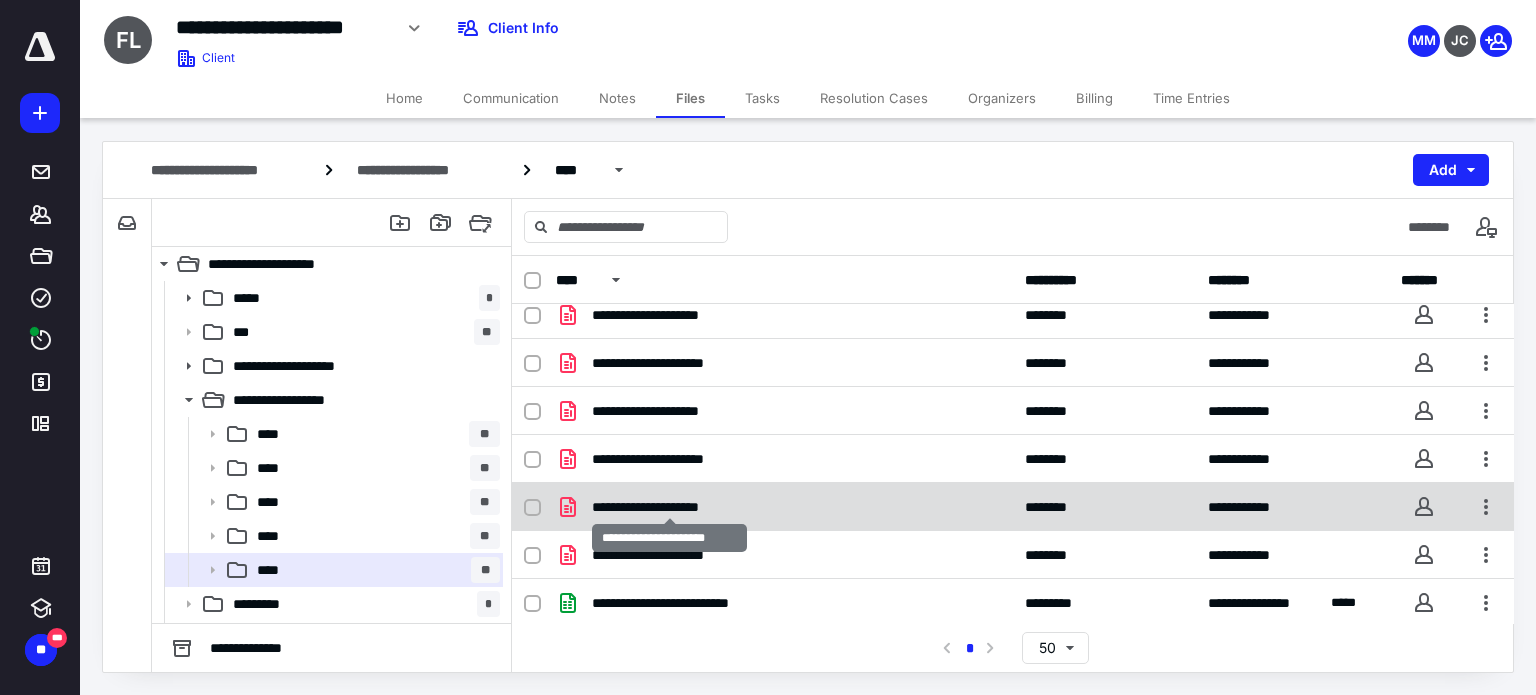 click on "**********" at bounding box center (669, 507) 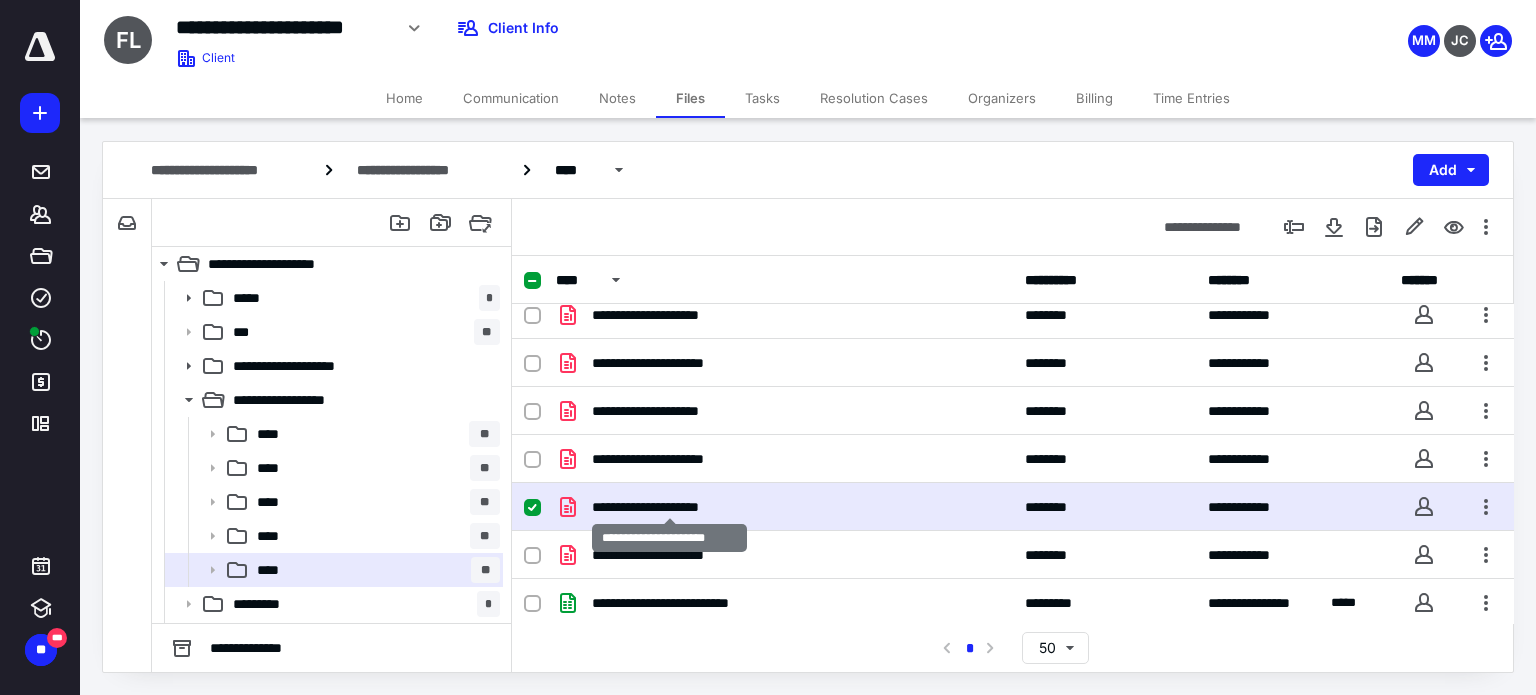 click on "**********" at bounding box center [669, 507] 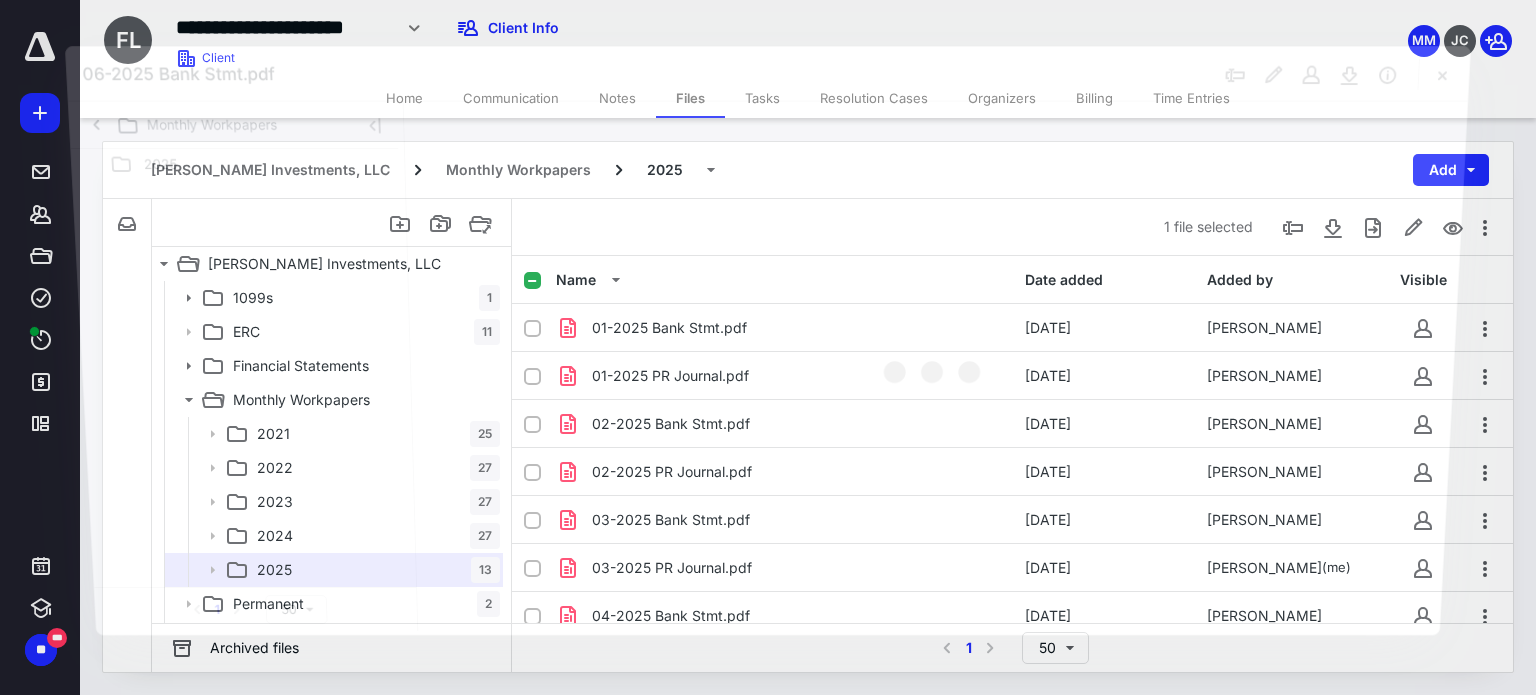 scroll, scrollTop: 301, scrollLeft: 0, axis: vertical 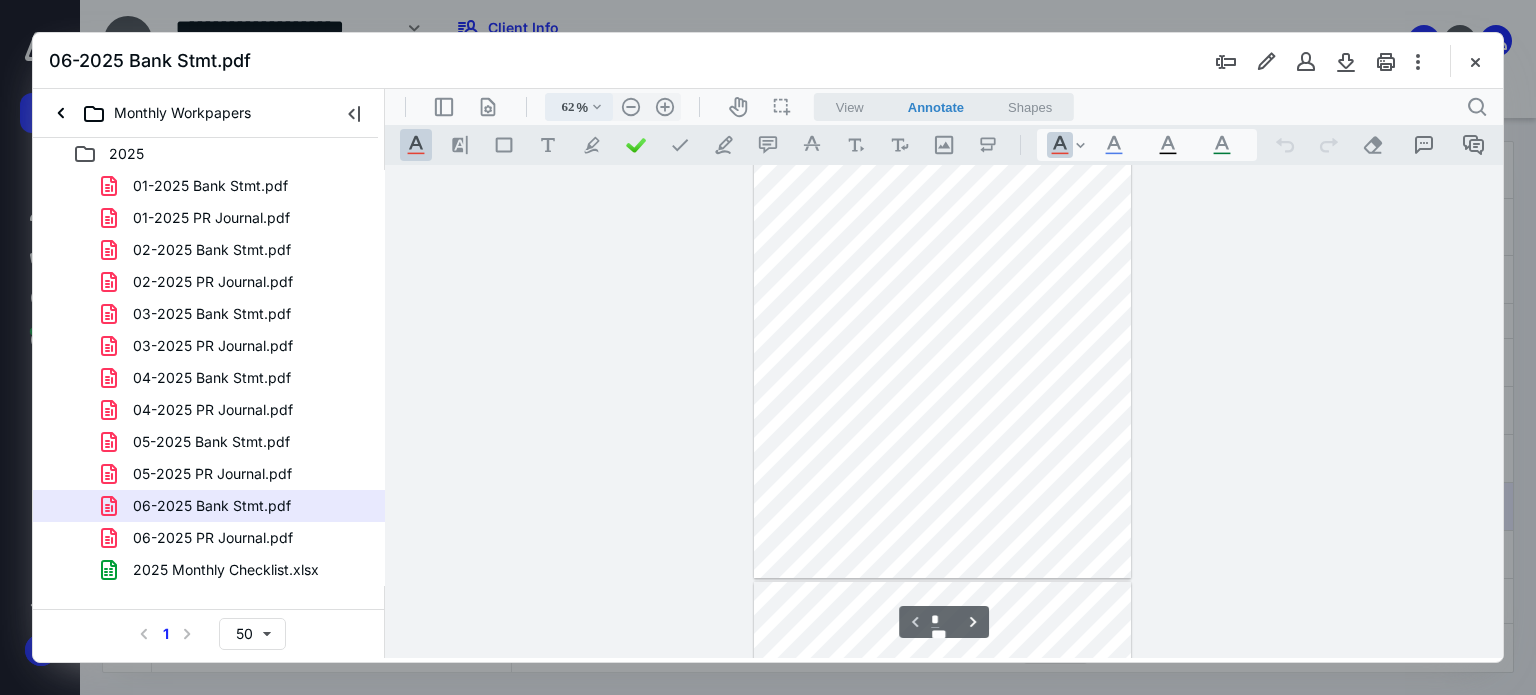 click on ".cls-1{fill:#abb0c4;} icon - chevron - down" at bounding box center [597, 107] 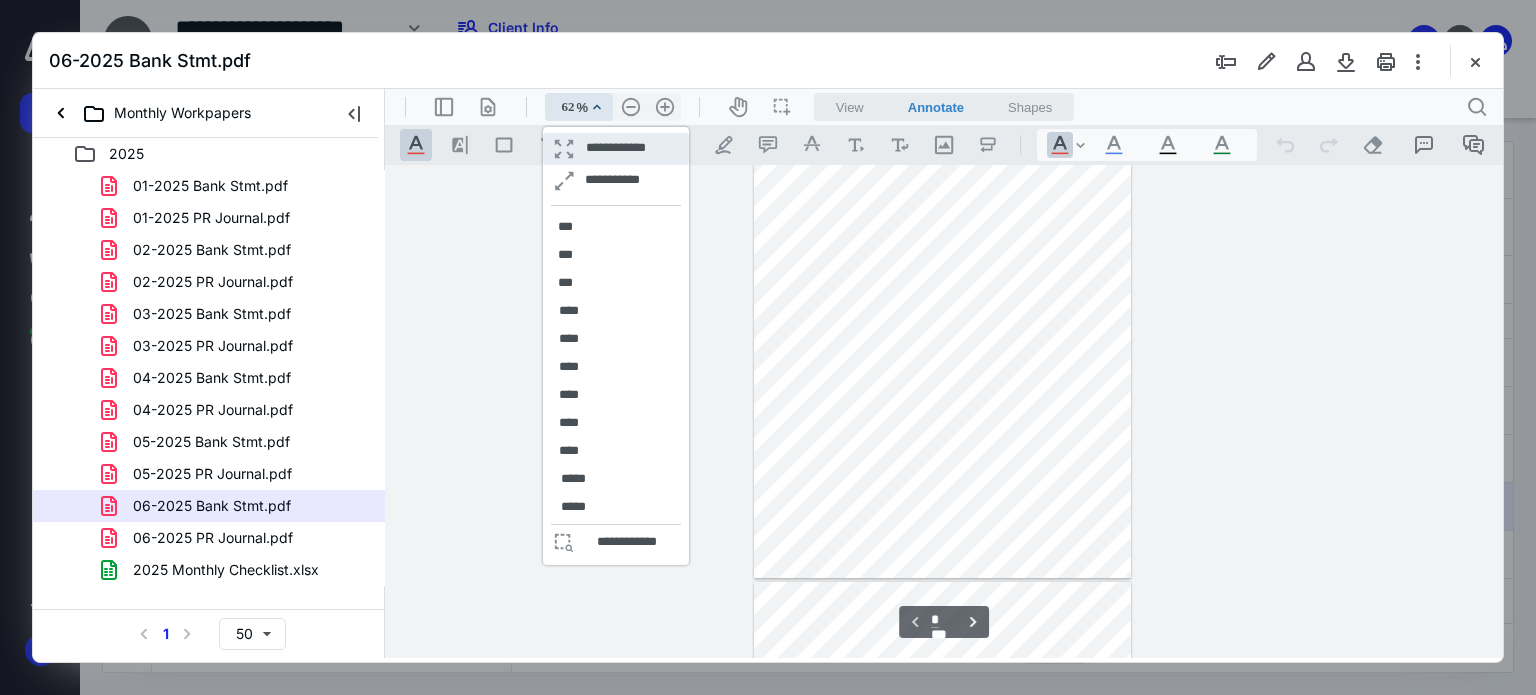 click on "**********" at bounding box center [615, 148] 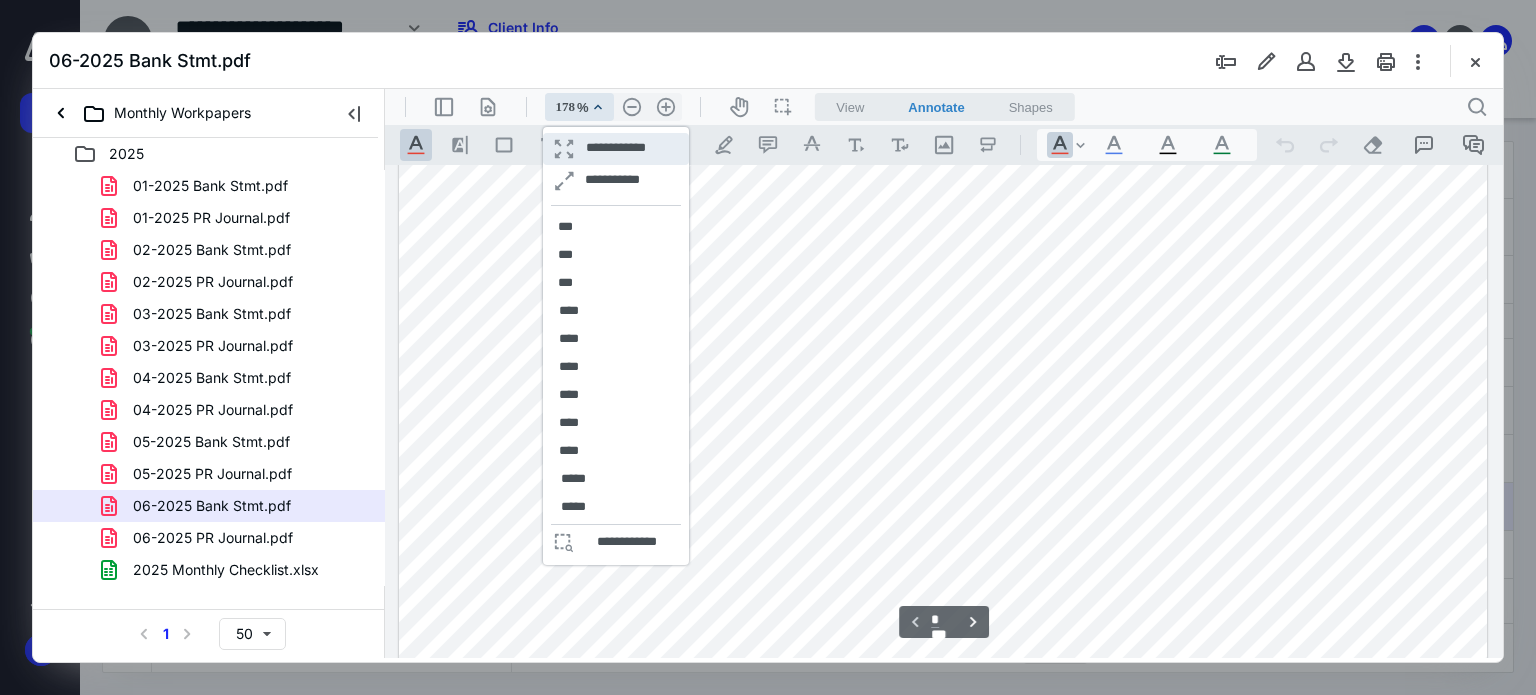 scroll, scrollTop: 226, scrollLeft: 0, axis: vertical 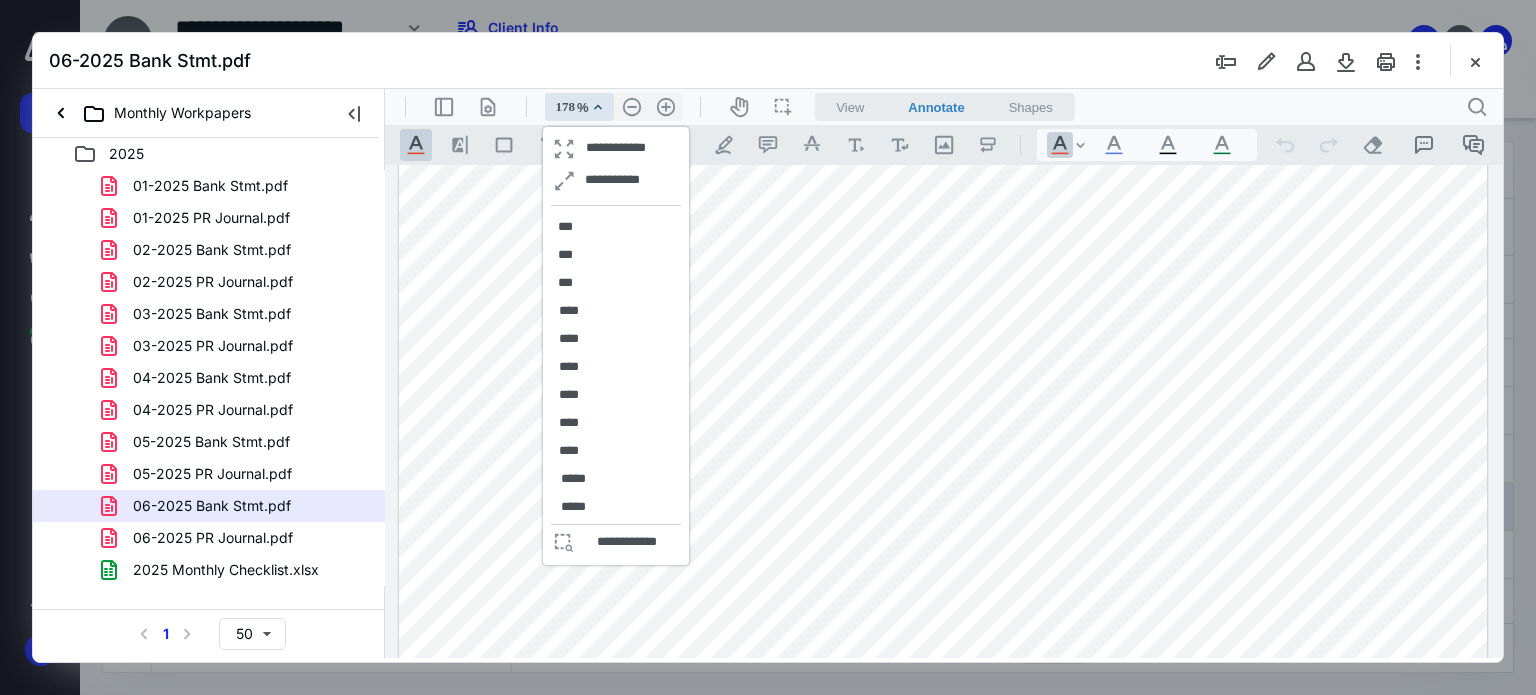 click at bounding box center (943, 650) 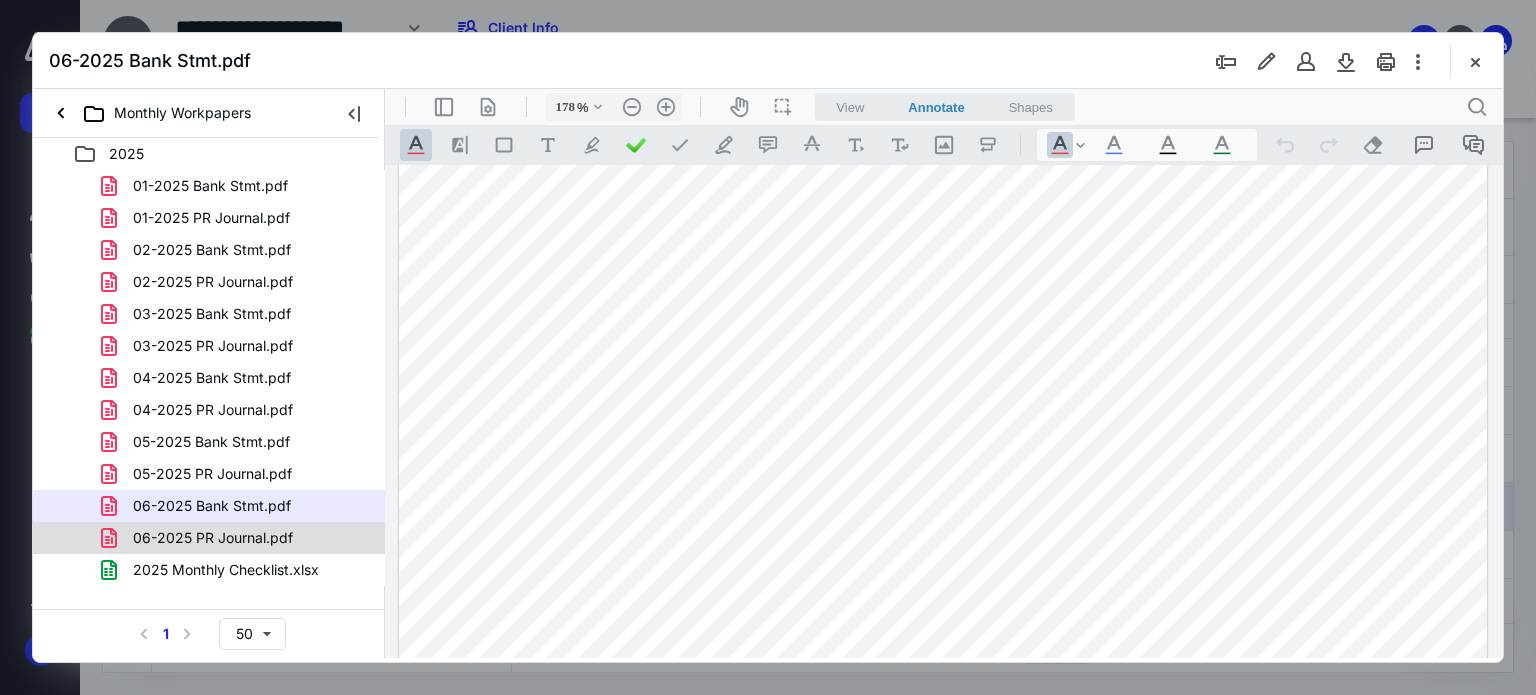 click on "06-2025 PR Journal.pdf" at bounding box center (213, 538) 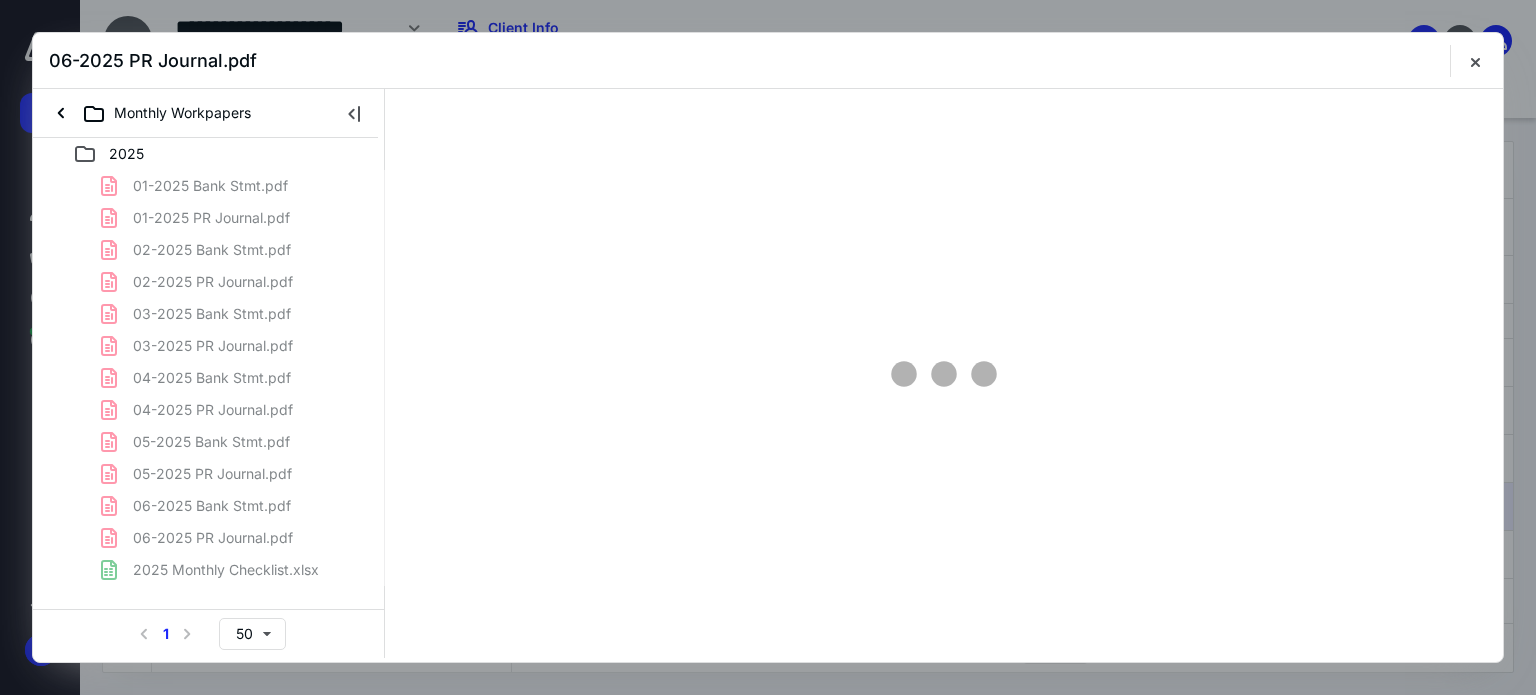 click on "01-2025 Bank Stmt.pdf 01-2025 PR Journal.pdf 02-2025 Bank Stmt.pdf 02-2025 PR Journal.pdf 03-2025 Bank Stmt.pdf 03-2025 PR Journal.pdf 04-2025 Bank Stmt.pdf 04-2025 PR Journal.pdf 05-2025 Bank Stmt.pdf 05-2025 PR Journal.pdf 06-2025 Bank Stmt.pdf 06-2025 PR Journal.pdf 2025 Monthly Checklist.xlsx" at bounding box center (209, 378) 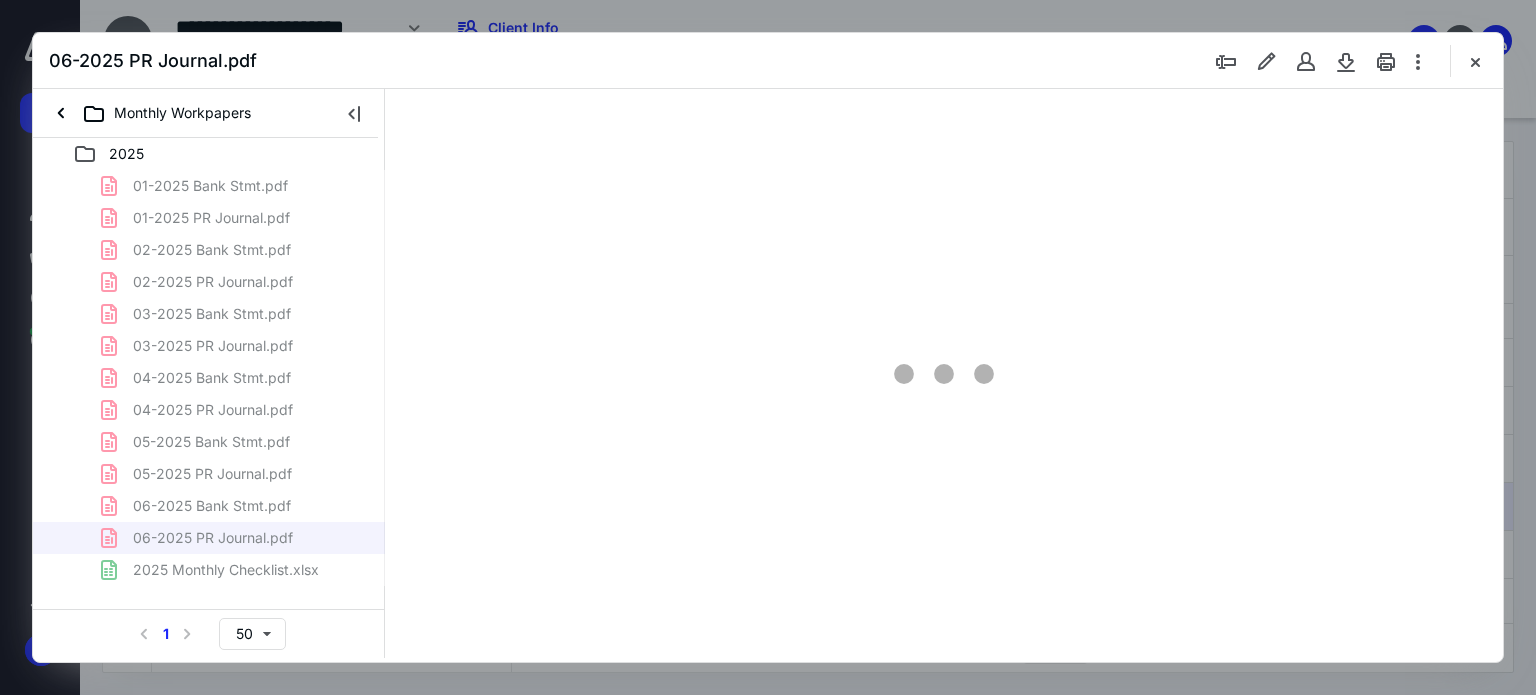 scroll, scrollTop: 82, scrollLeft: 0, axis: vertical 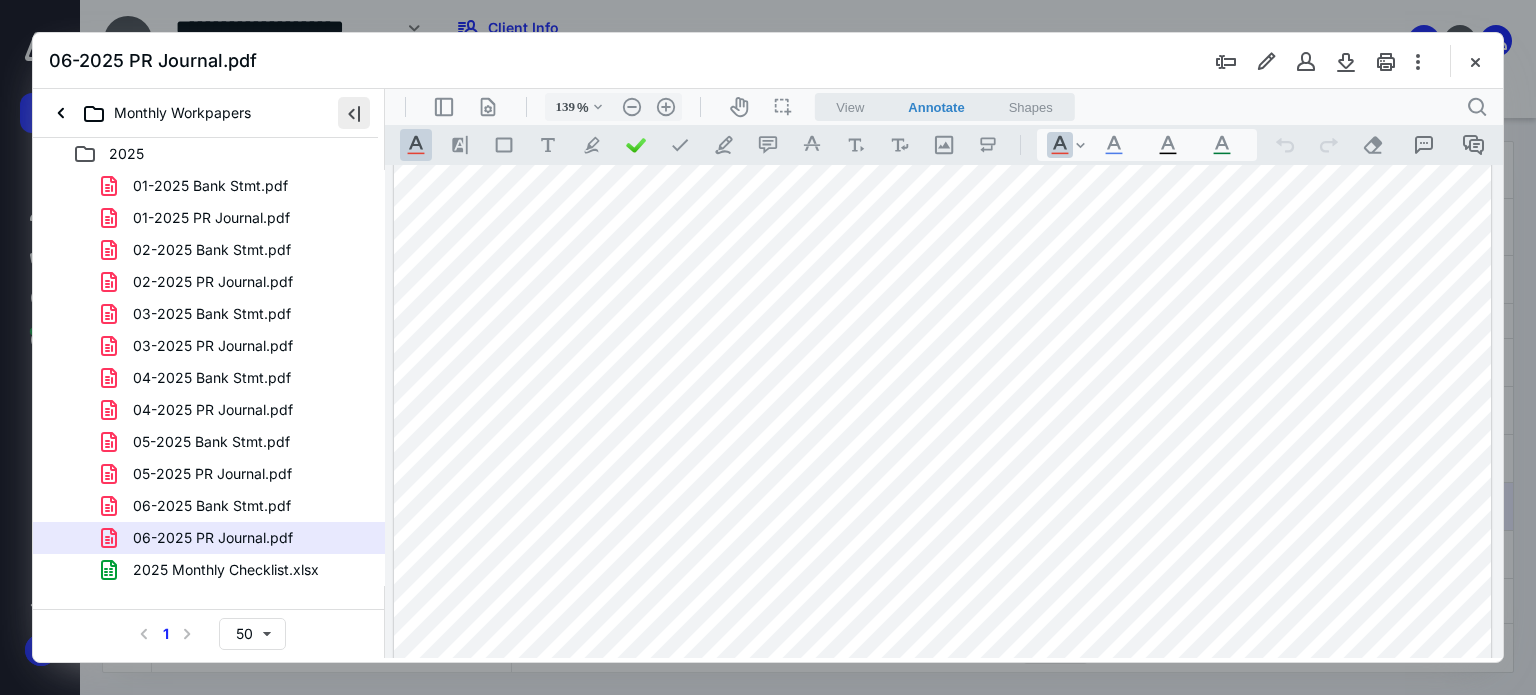 click at bounding box center (354, 113) 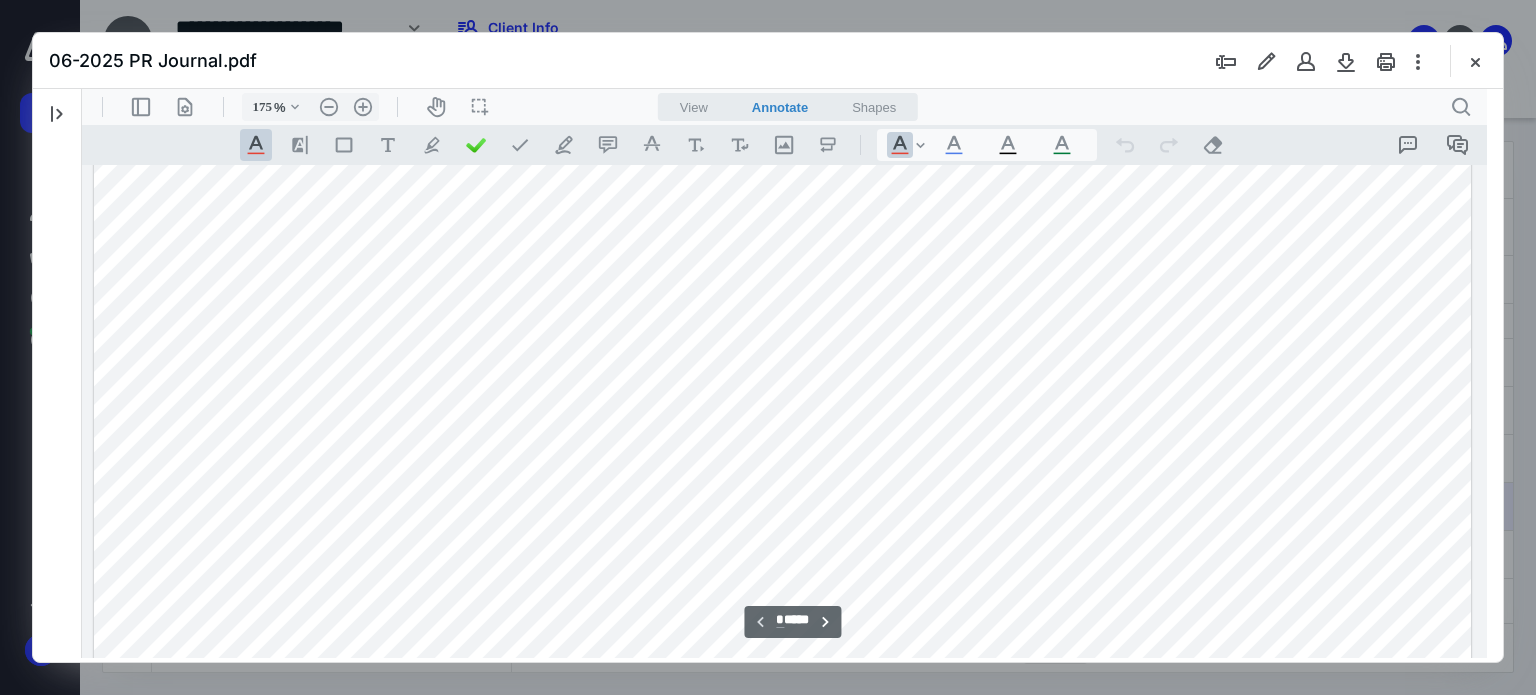 type on "176" 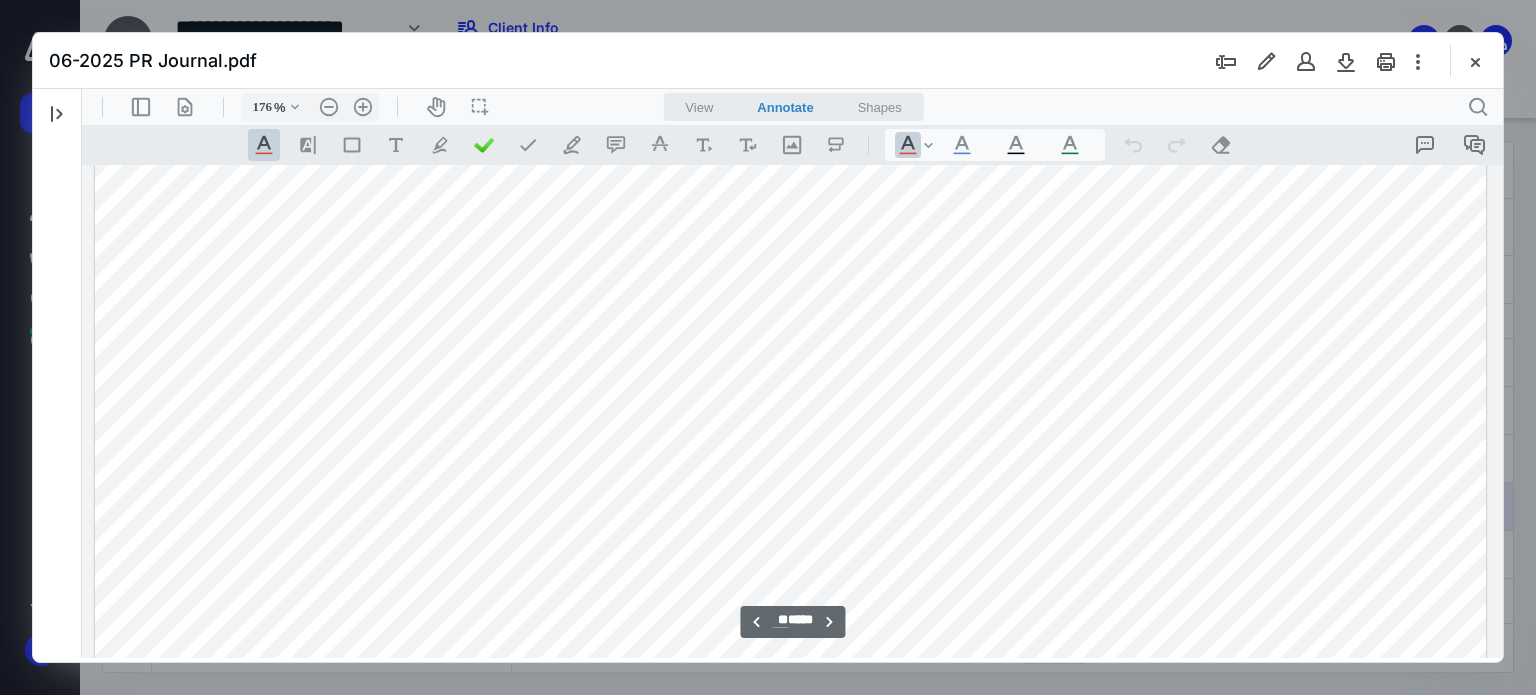 scroll, scrollTop: 17983, scrollLeft: 0, axis: vertical 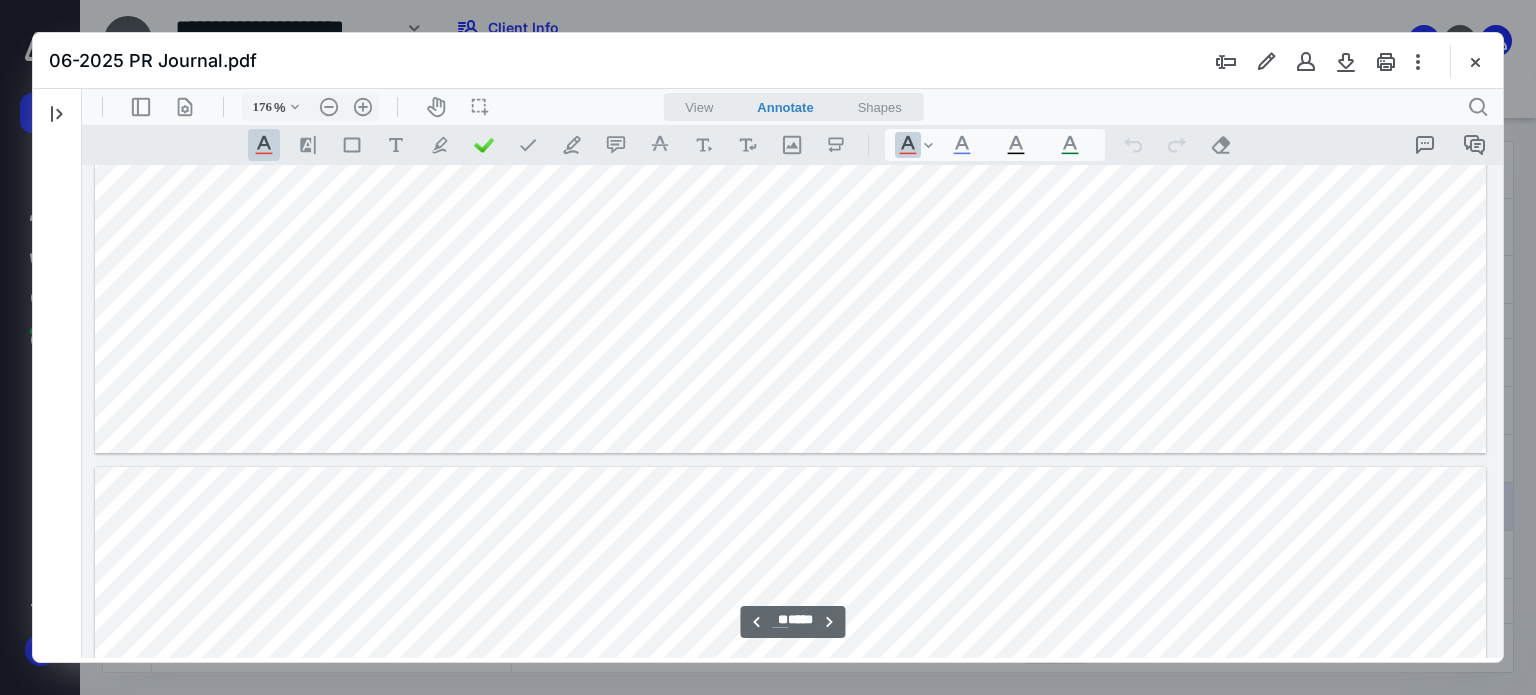type on "**" 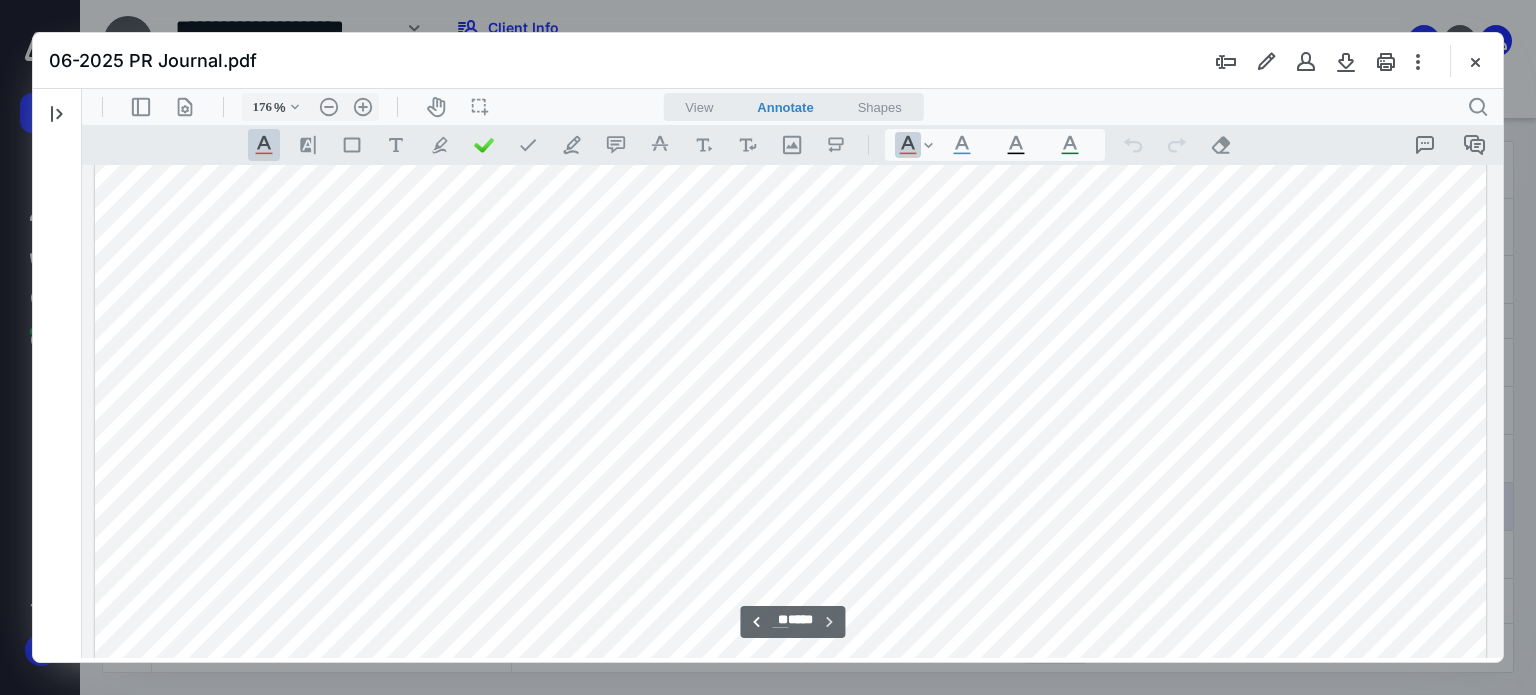 scroll, scrollTop: 18726, scrollLeft: 0, axis: vertical 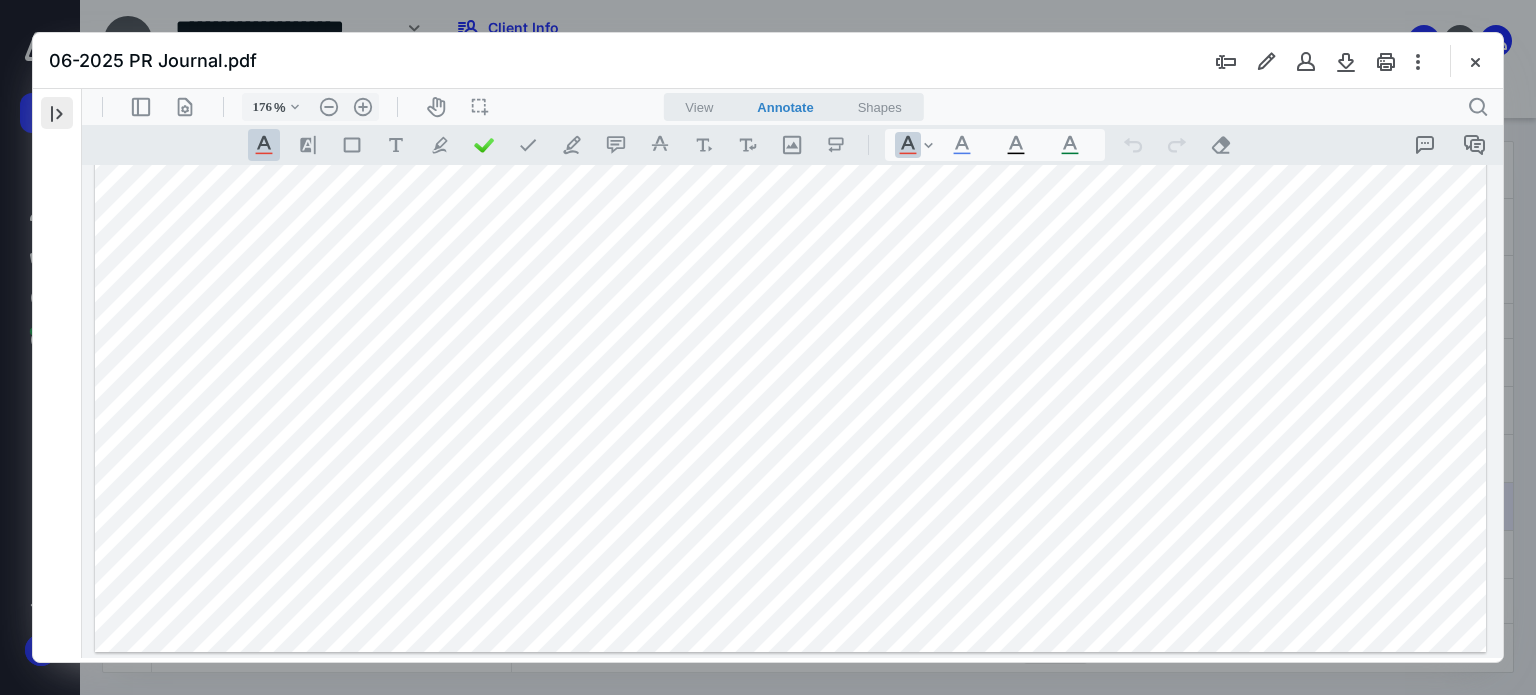 click at bounding box center (57, 113) 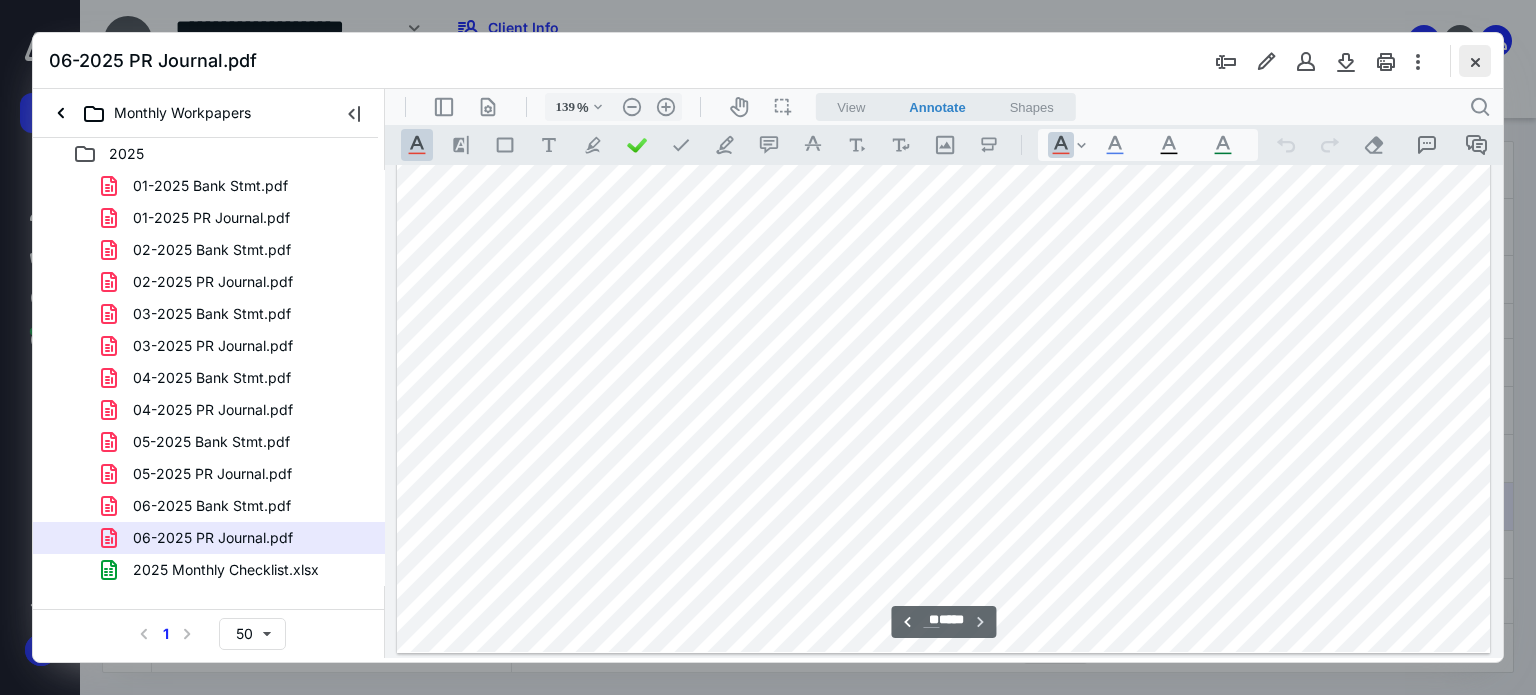 type on "138" 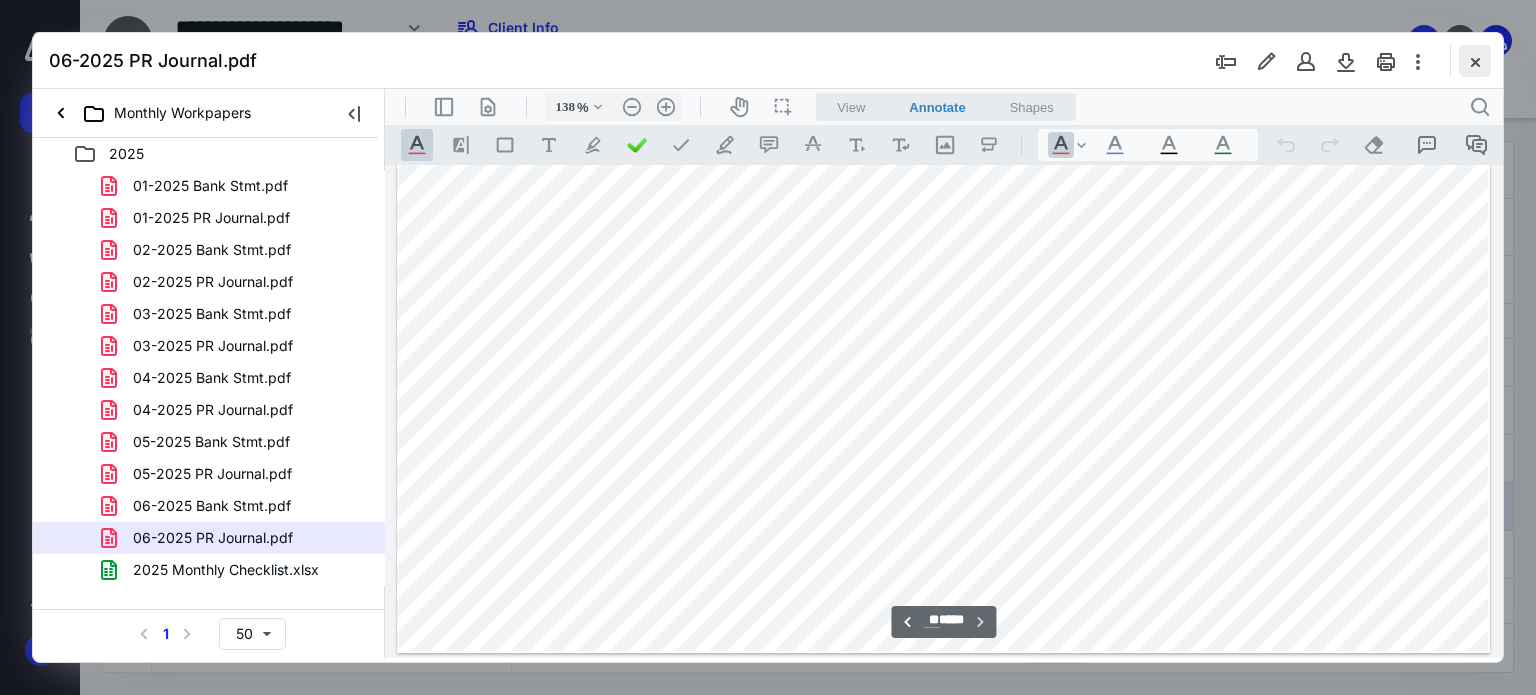 scroll, scrollTop: 14914, scrollLeft: 0, axis: vertical 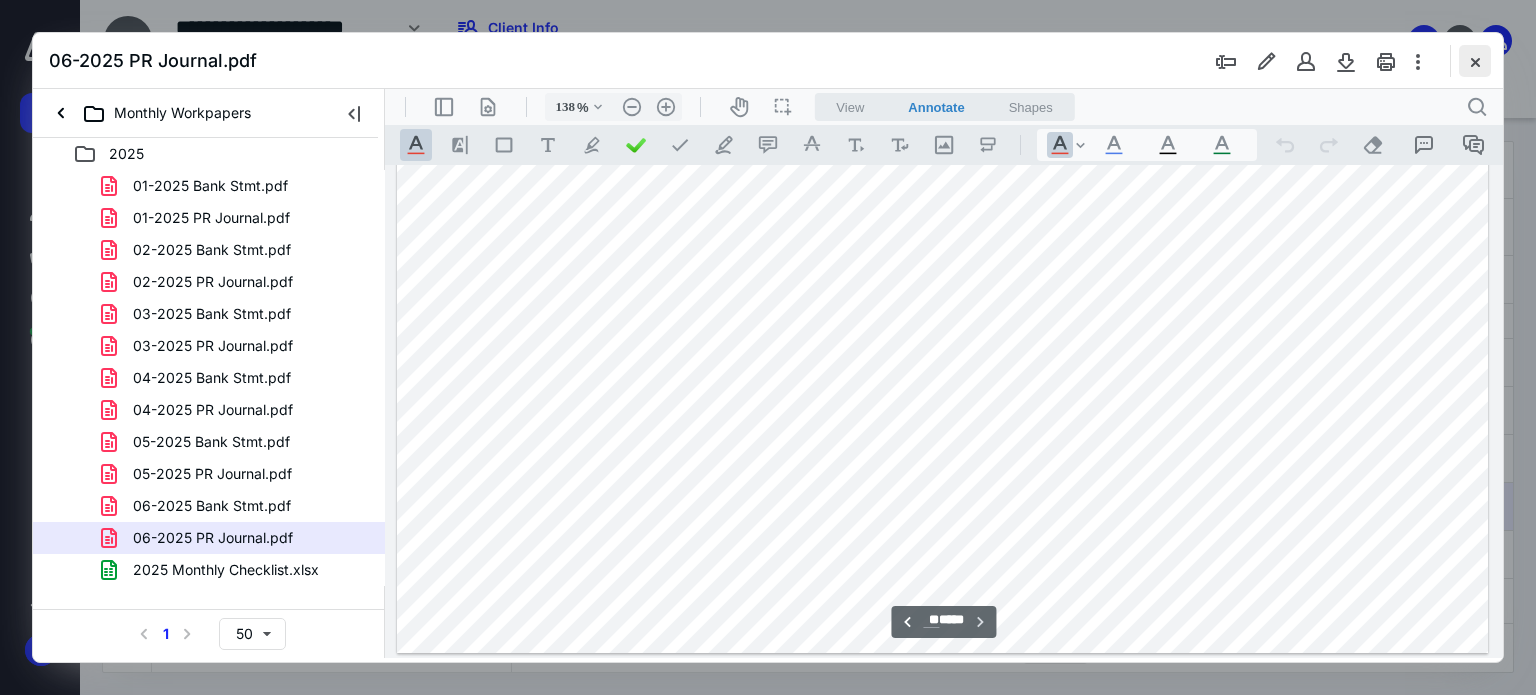 click at bounding box center [1475, 61] 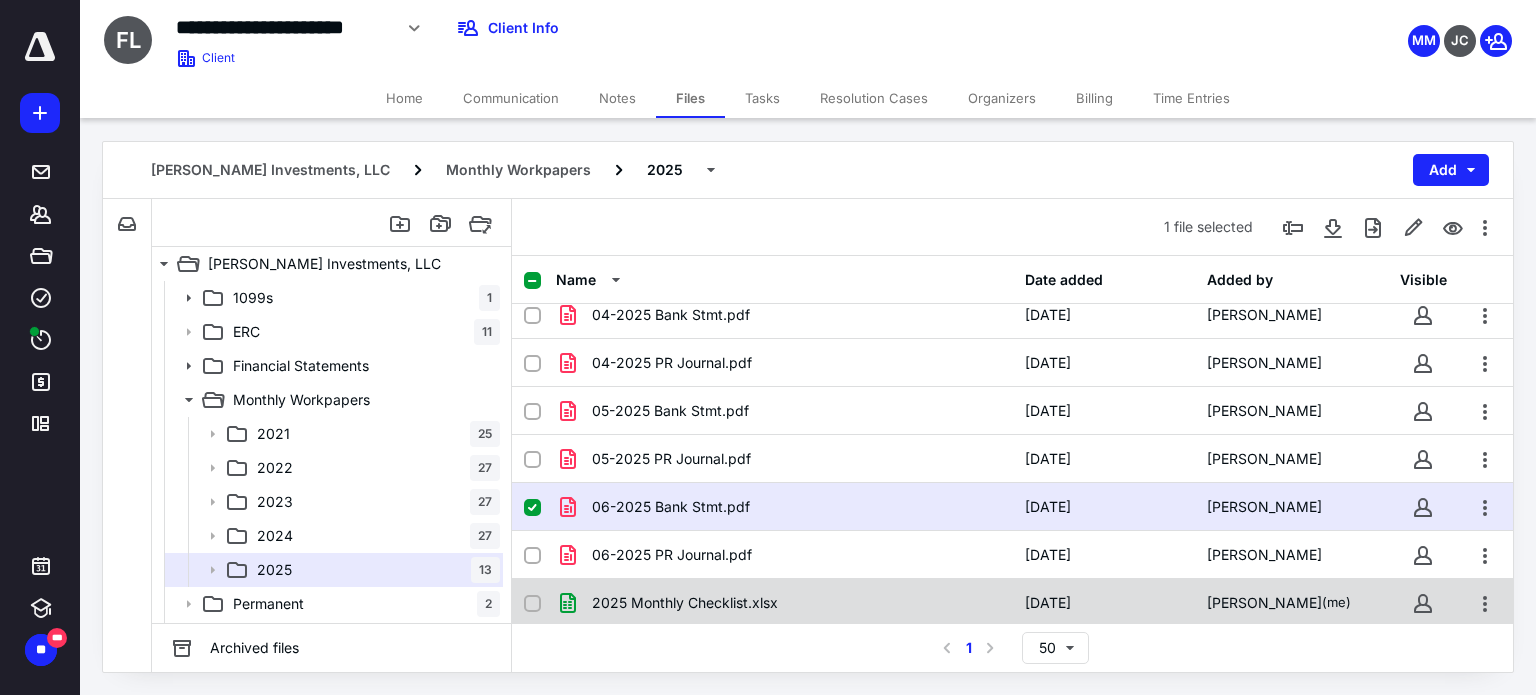 click on "2025 Monthly Checklist.xlsx" at bounding box center (685, 603) 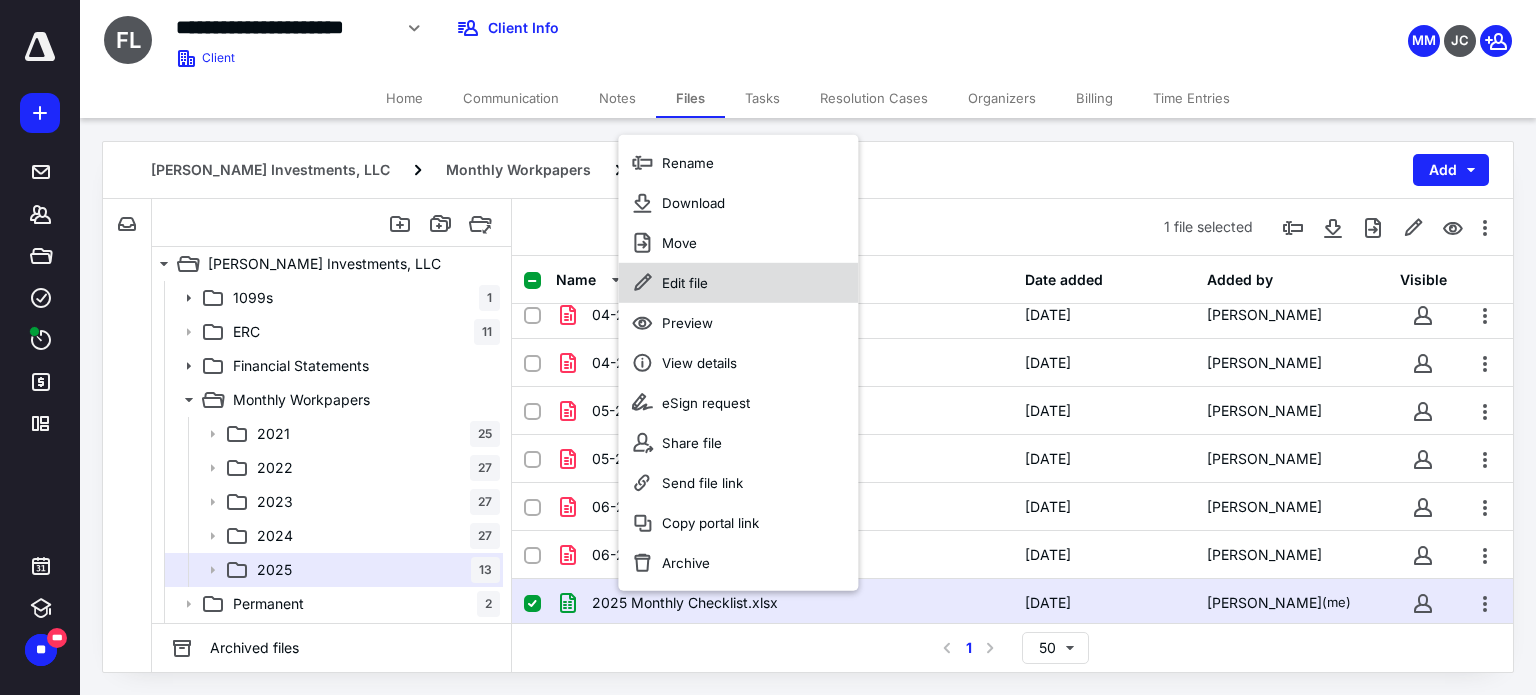 click on "Edit file" at bounding box center (738, 283) 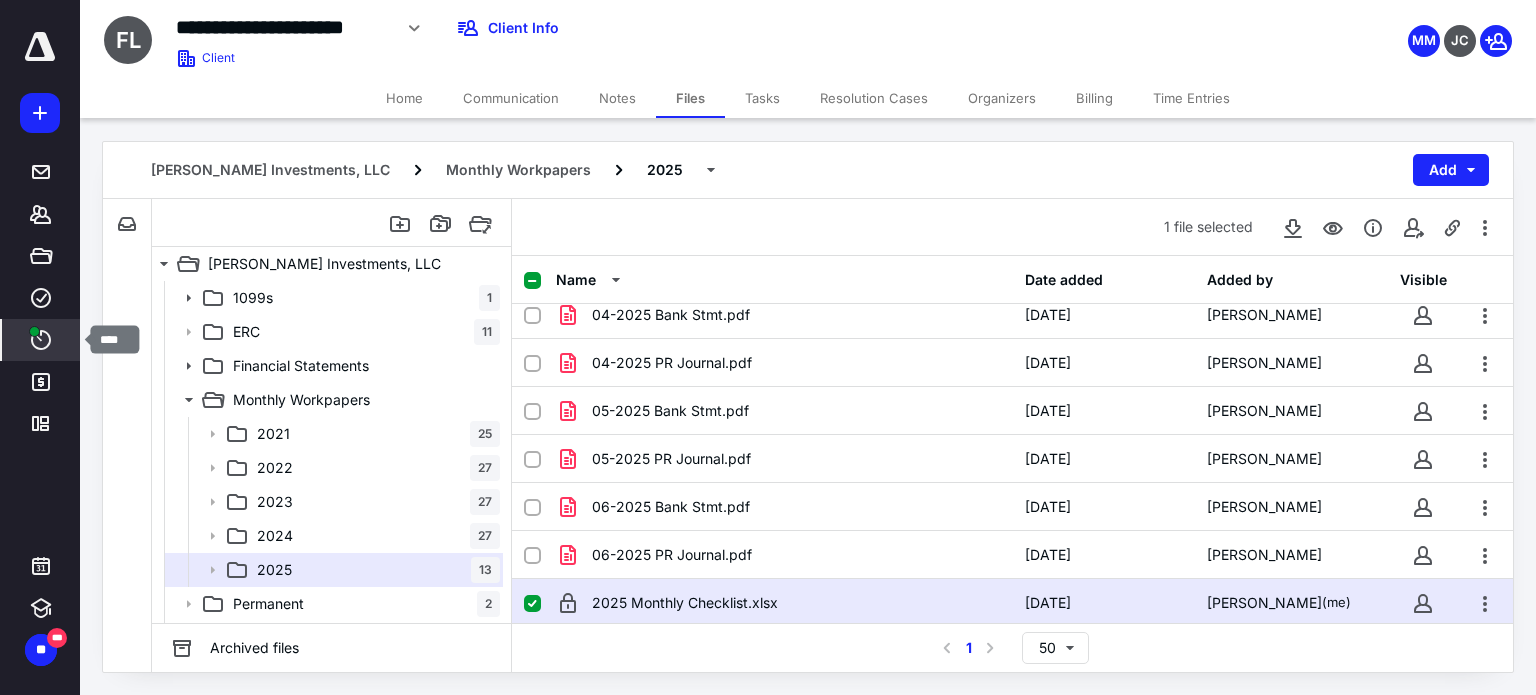 click 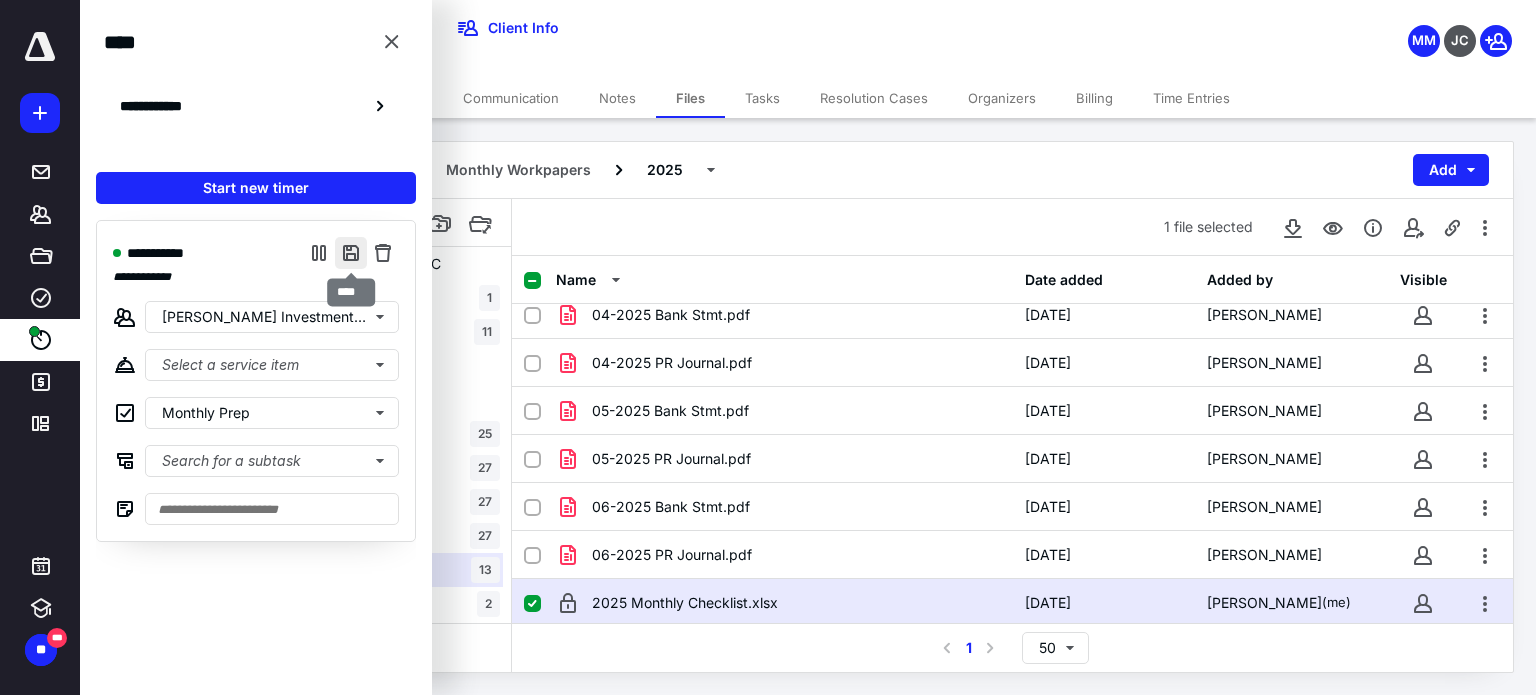 click at bounding box center [351, 253] 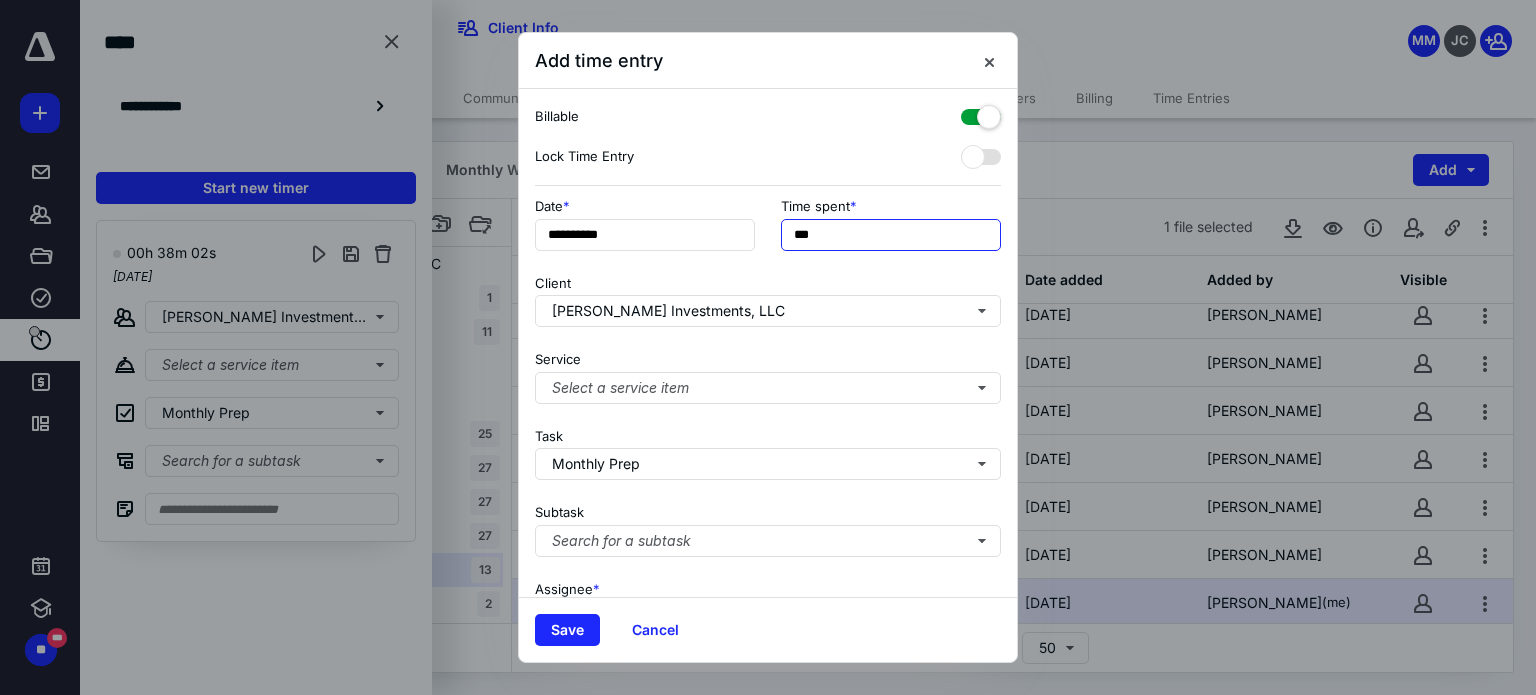 click on "***" at bounding box center [891, 235] 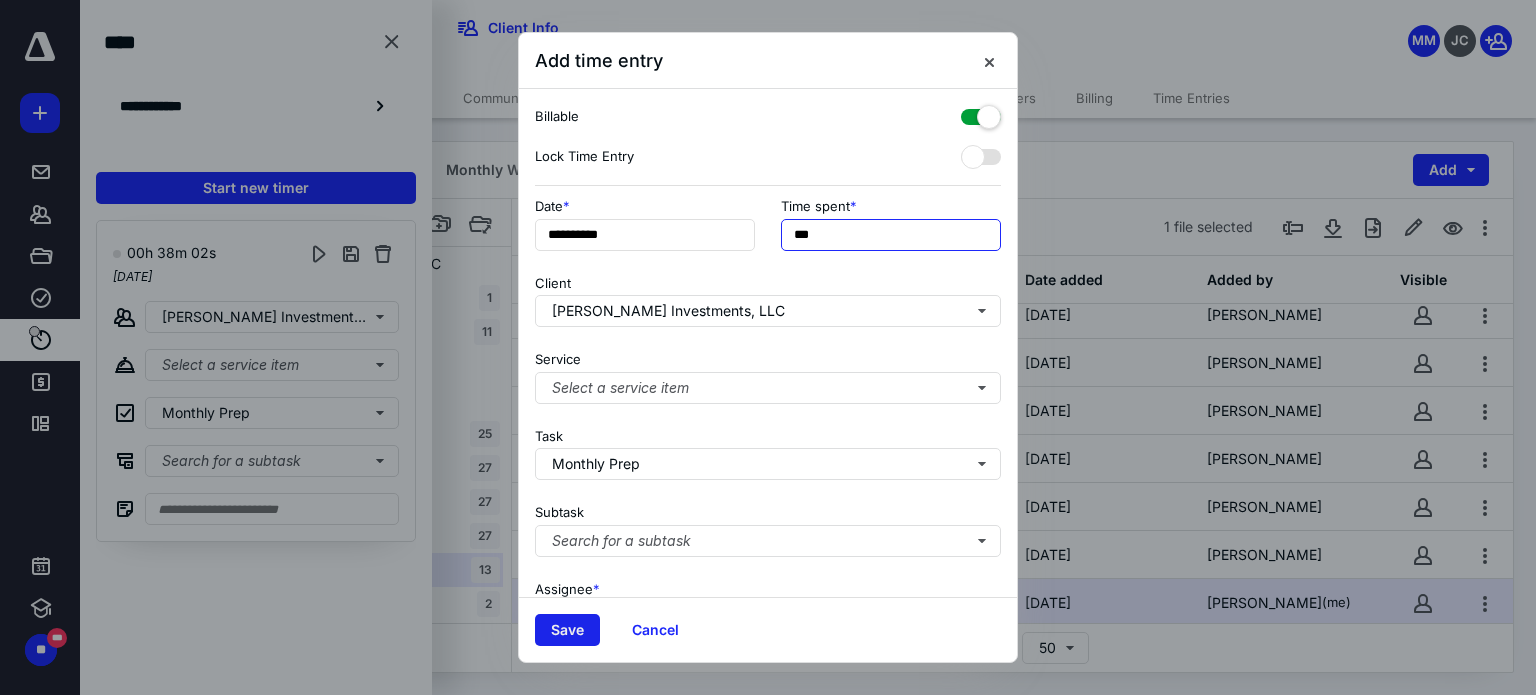 type on "***" 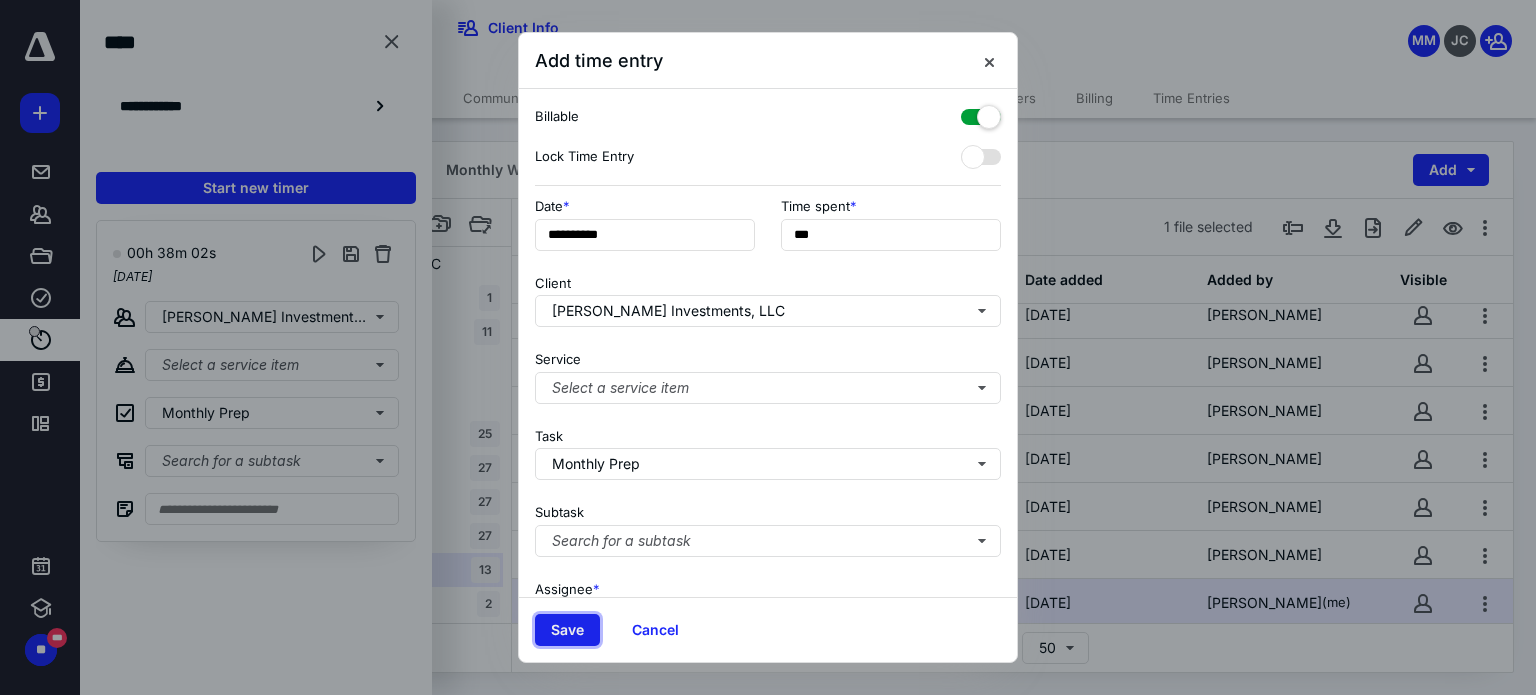 click on "Save" at bounding box center (567, 630) 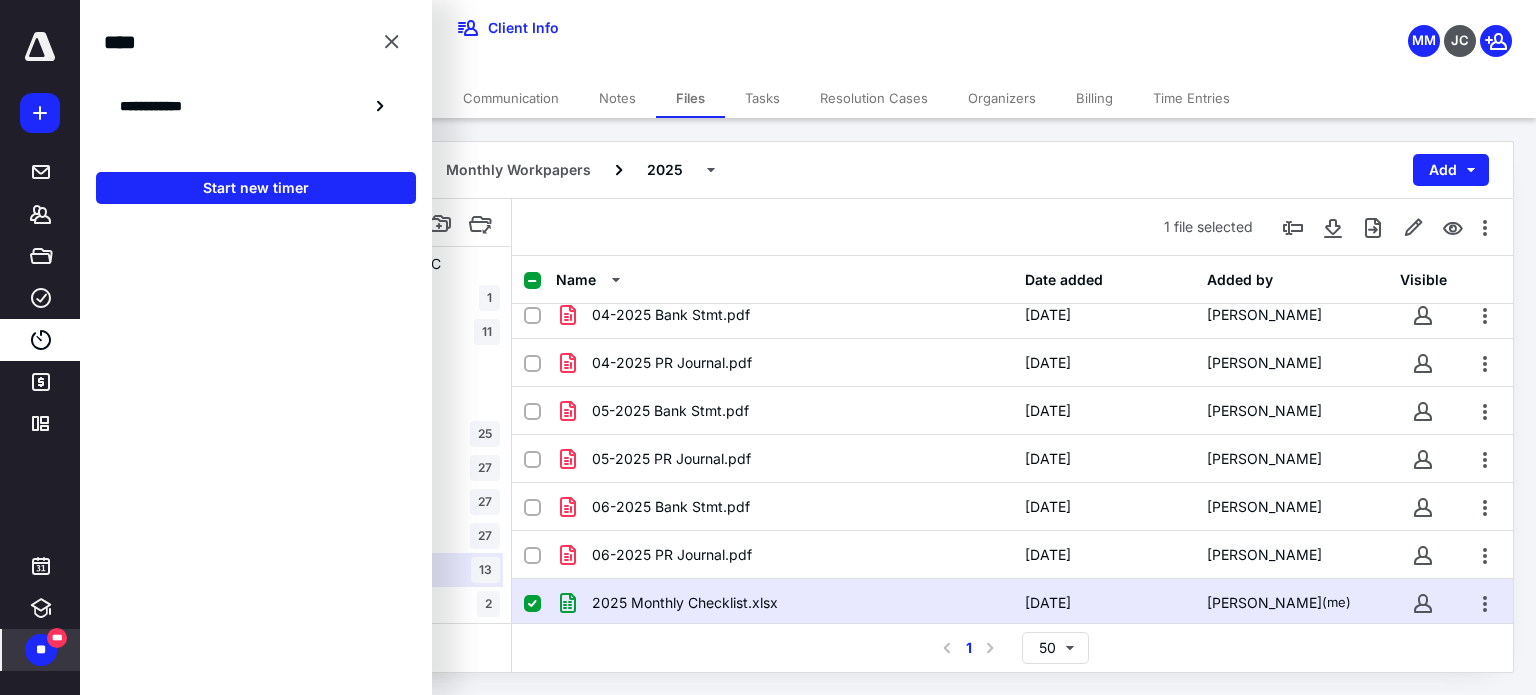 click on "***" at bounding box center (57, 638) 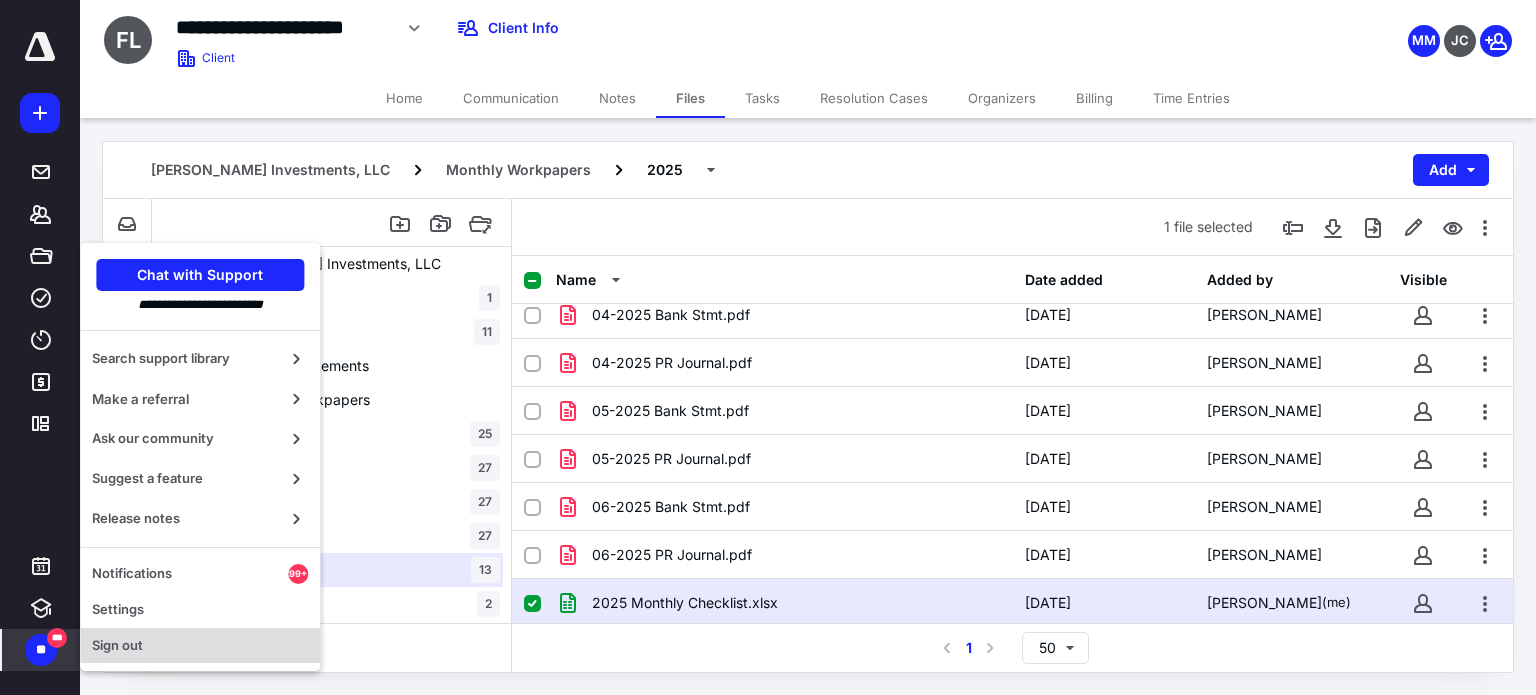 click on "Sign out" at bounding box center [200, 646] 